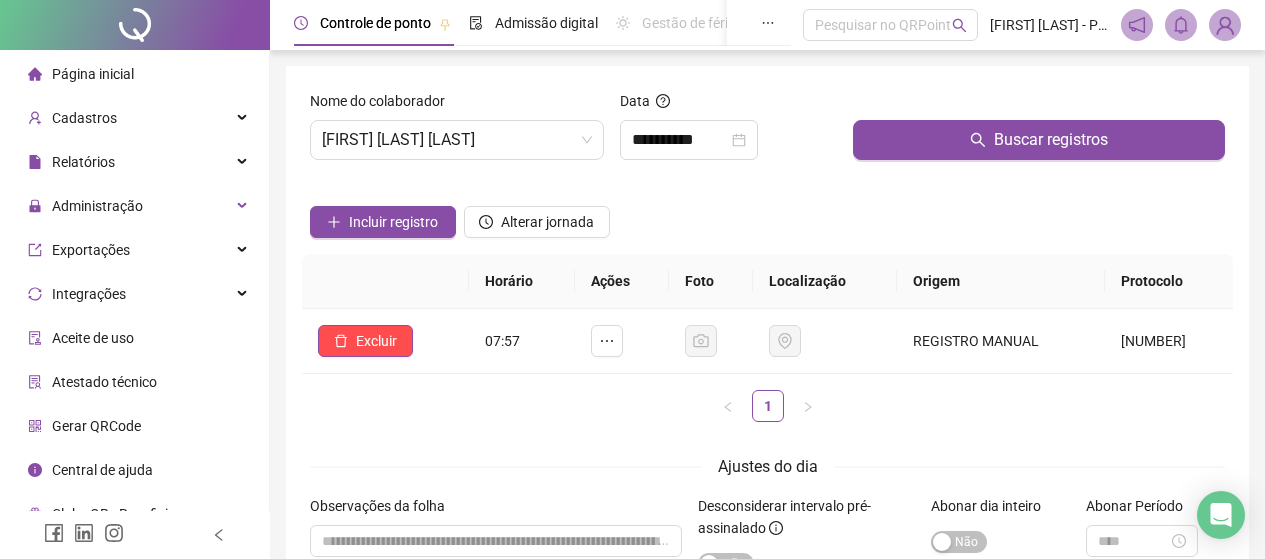 scroll, scrollTop: 0, scrollLeft: 0, axis: both 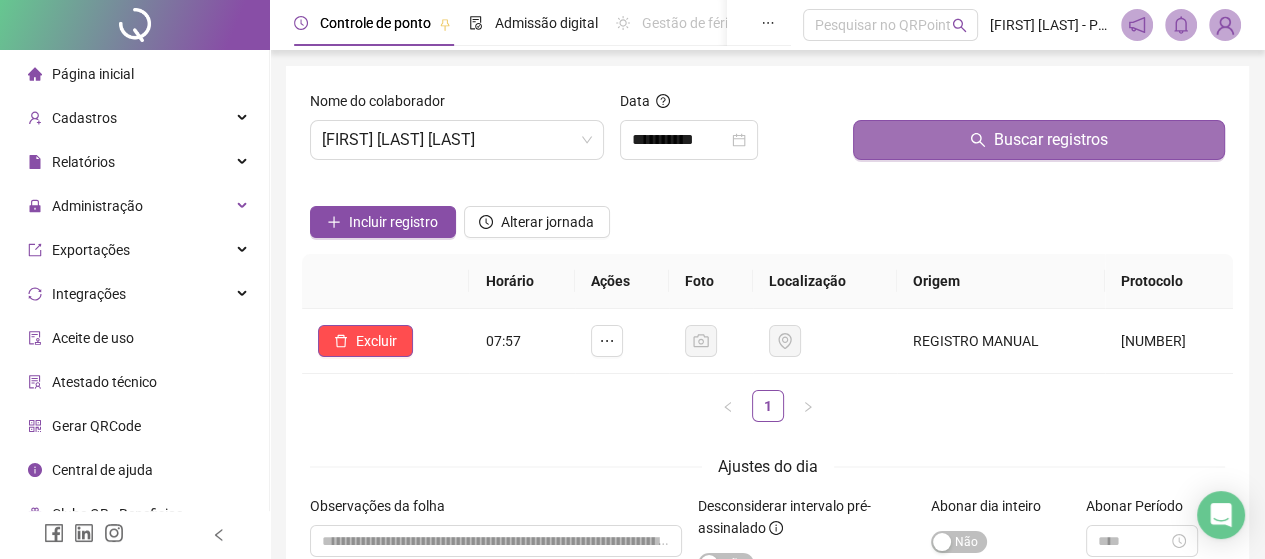 click on "Buscar registros" at bounding box center [1051, 140] 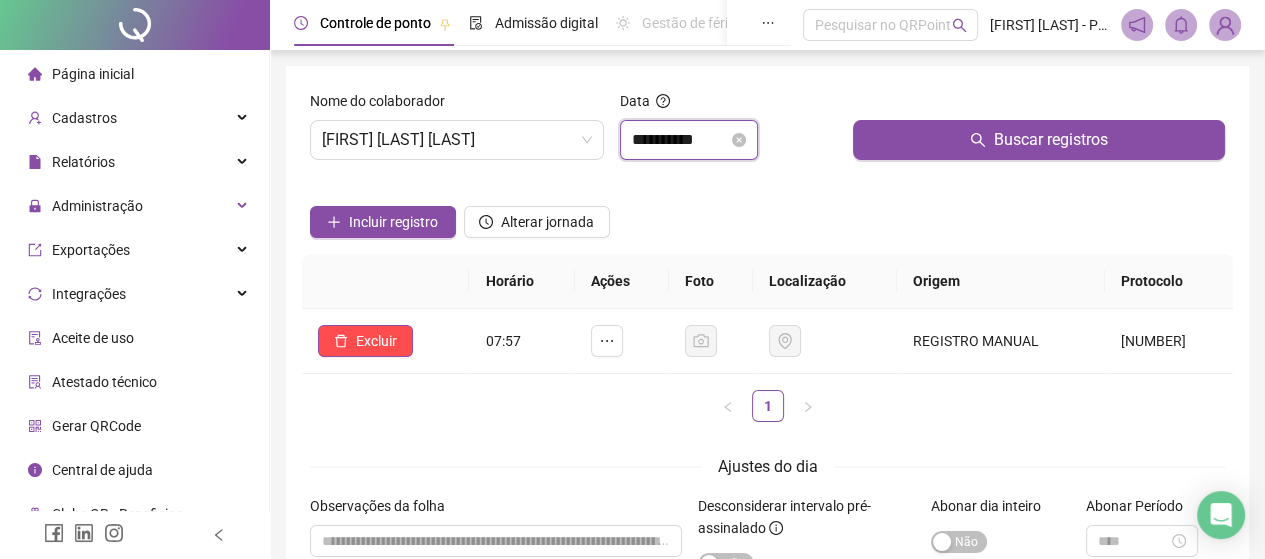 click on "**********" at bounding box center [680, 140] 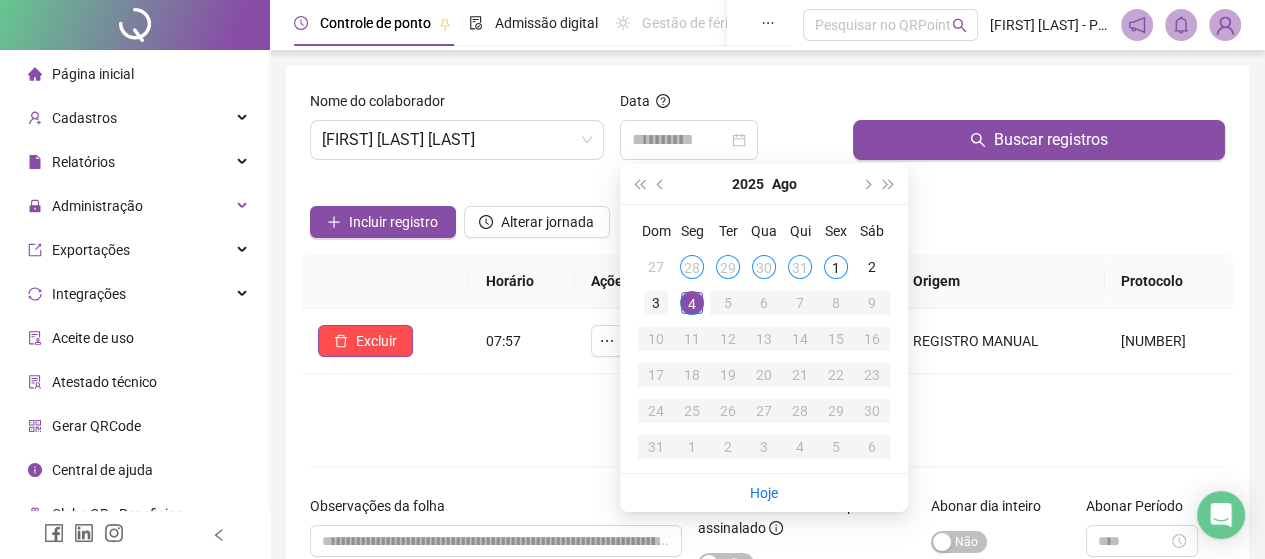 click on "3" at bounding box center [656, 303] 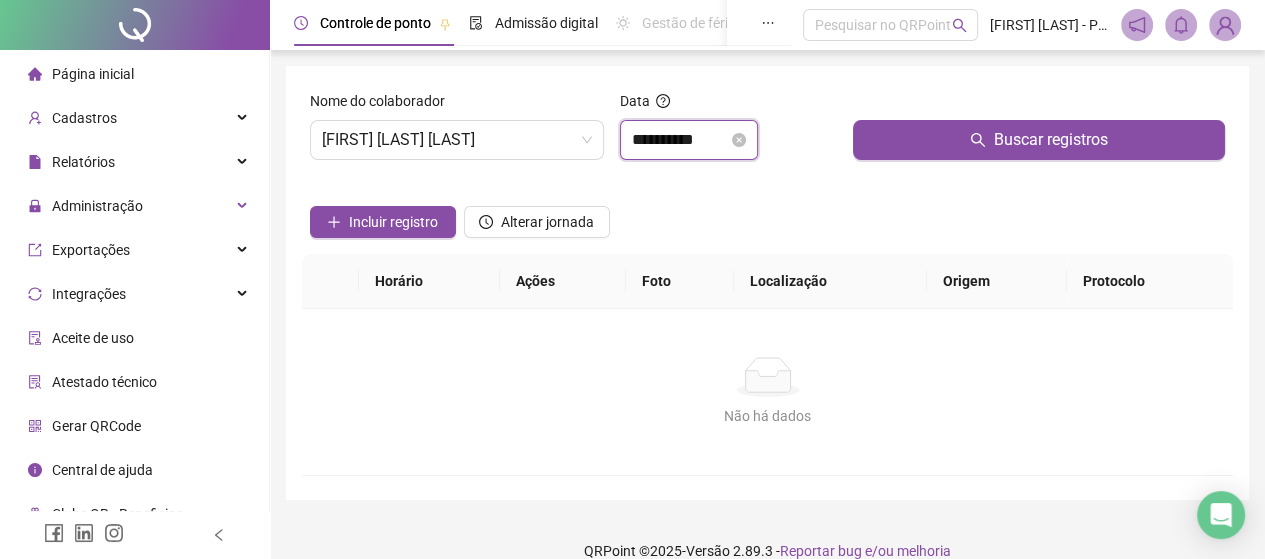 click on "**********" at bounding box center [680, 140] 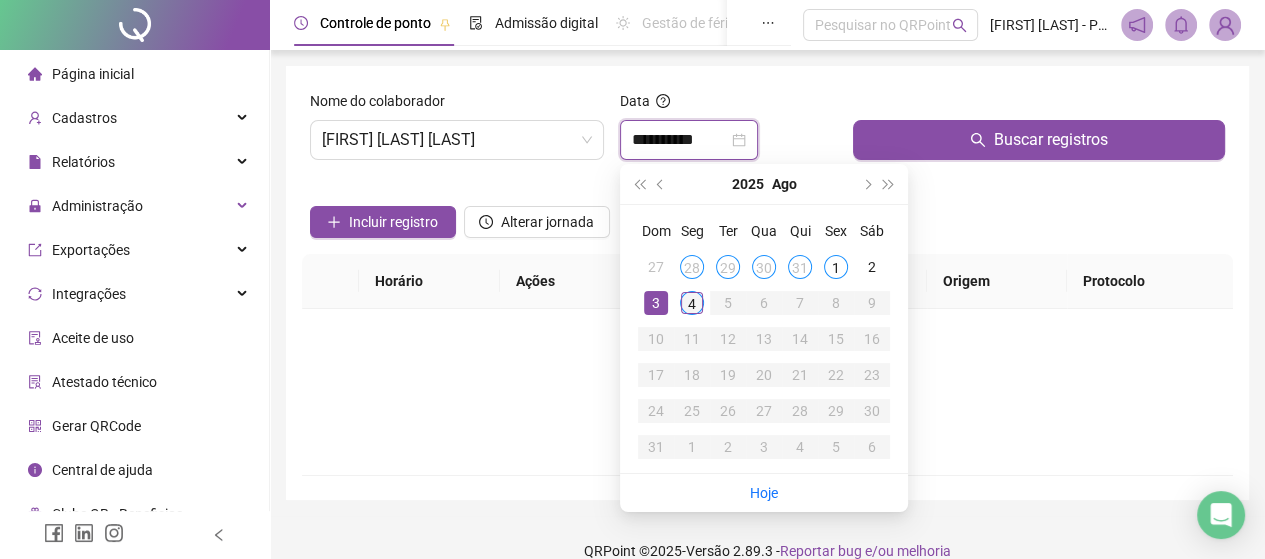 type on "**********" 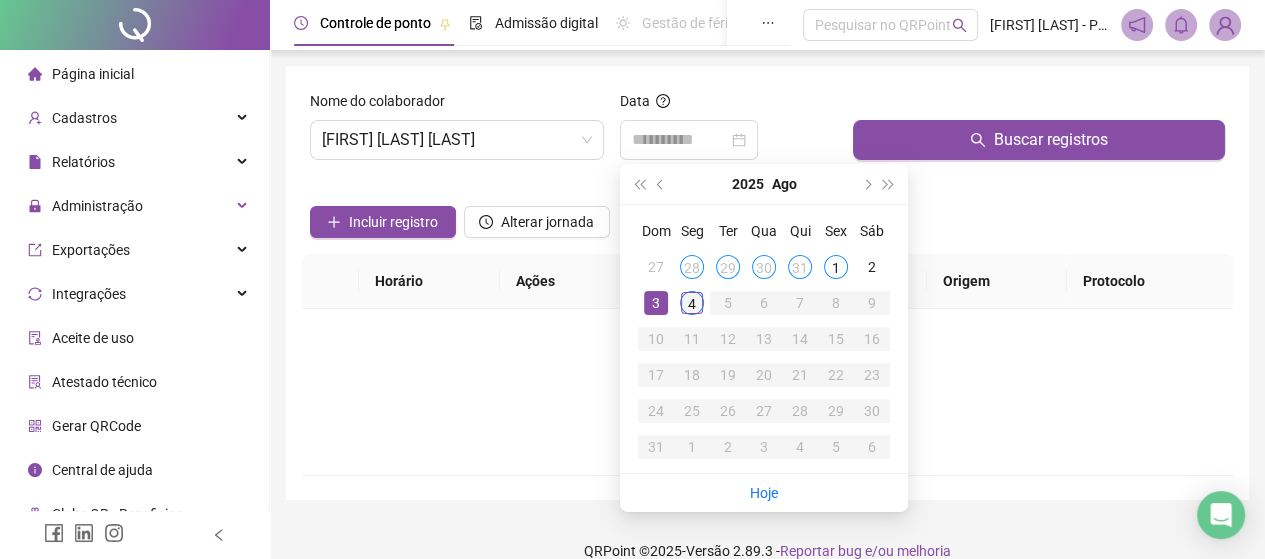 click on "4" at bounding box center (692, 303) 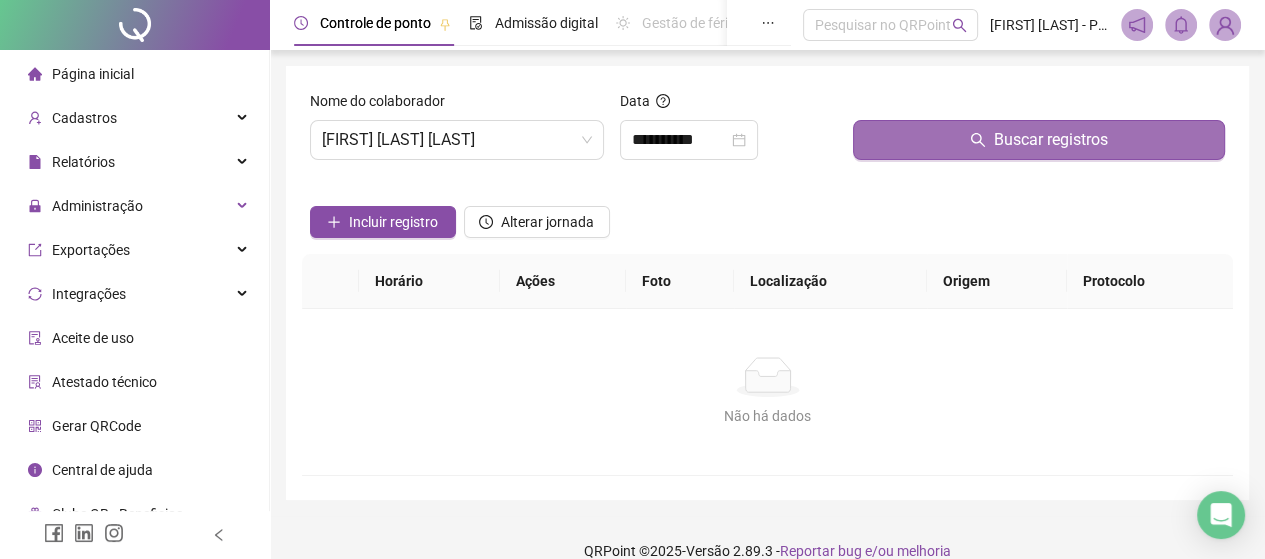 click on "Buscar registros" at bounding box center (1039, 140) 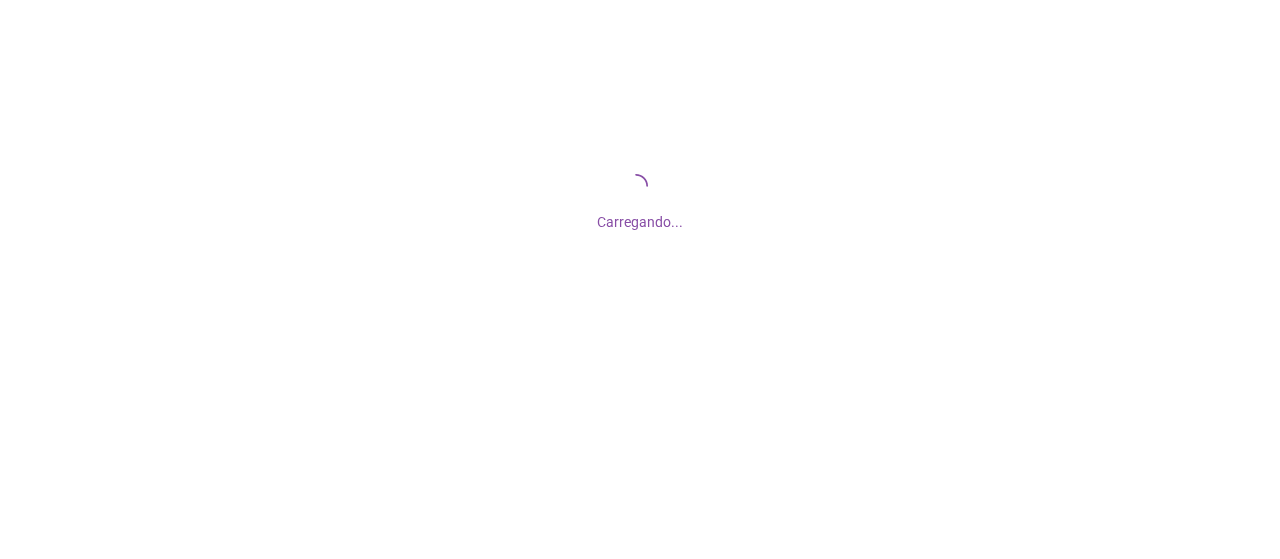 scroll, scrollTop: 0, scrollLeft: 0, axis: both 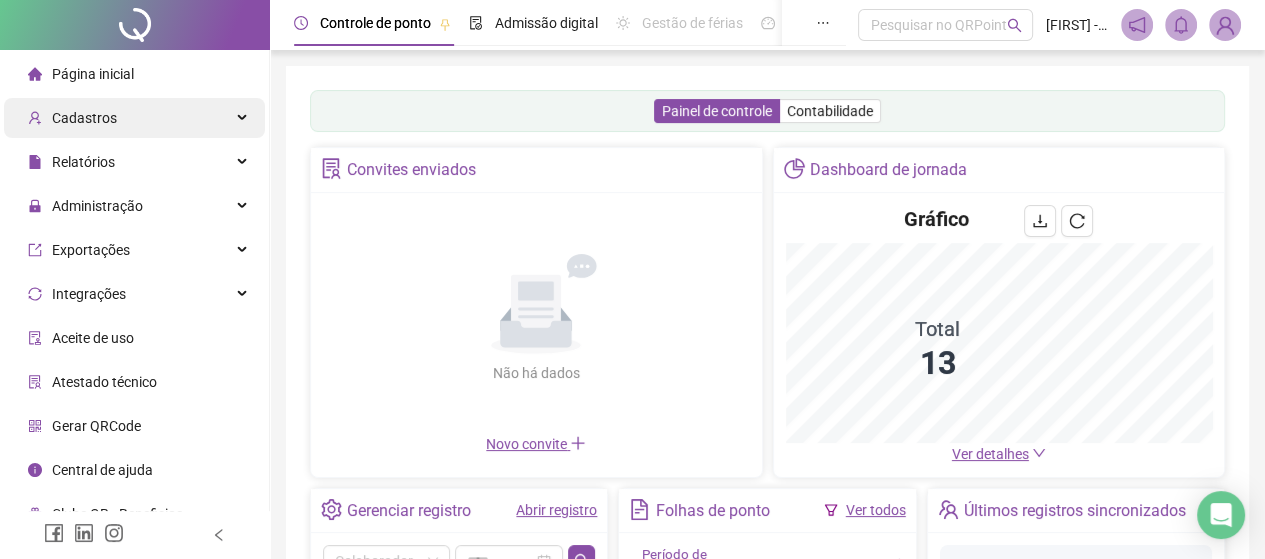 click on "Cadastros" at bounding box center [134, 118] 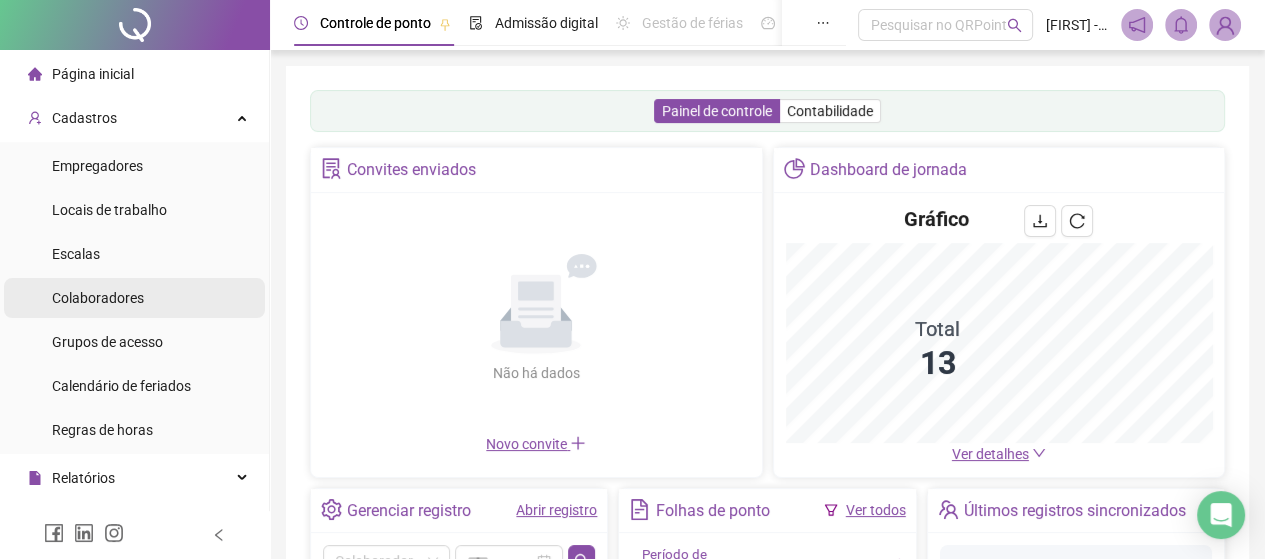 click on "Colaboradores" at bounding box center [134, 298] 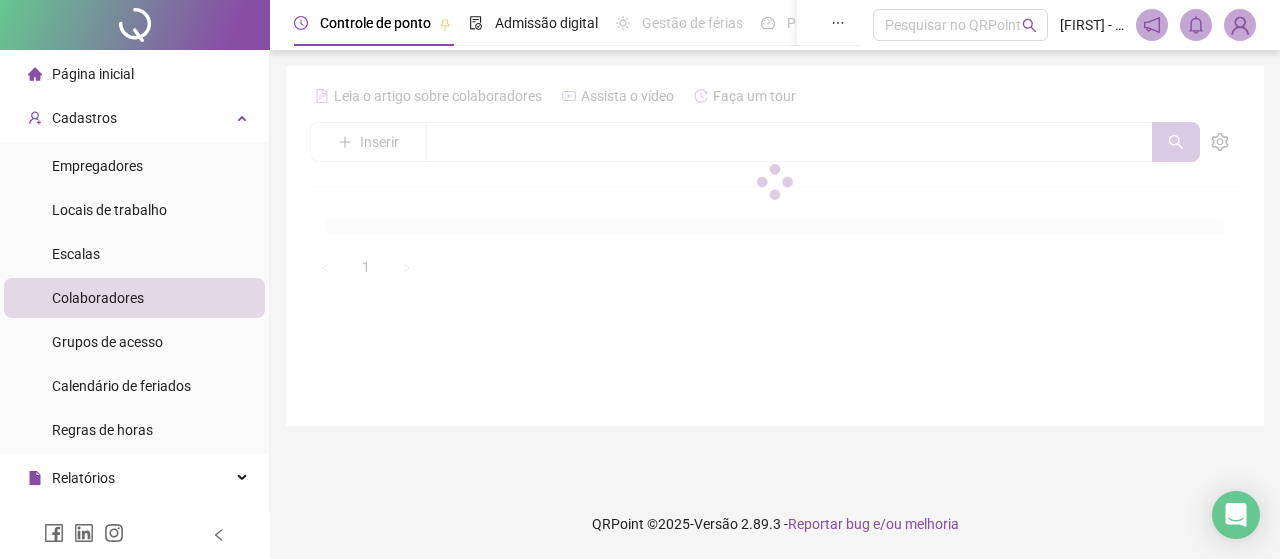 click on "Colaboradores" at bounding box center [134, 298] 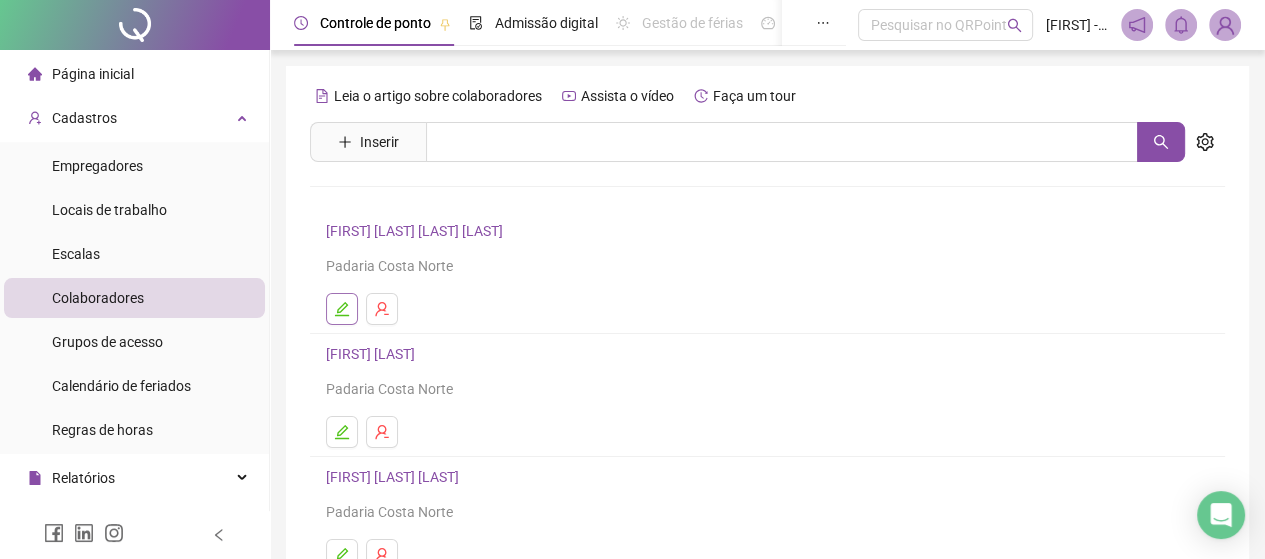 click 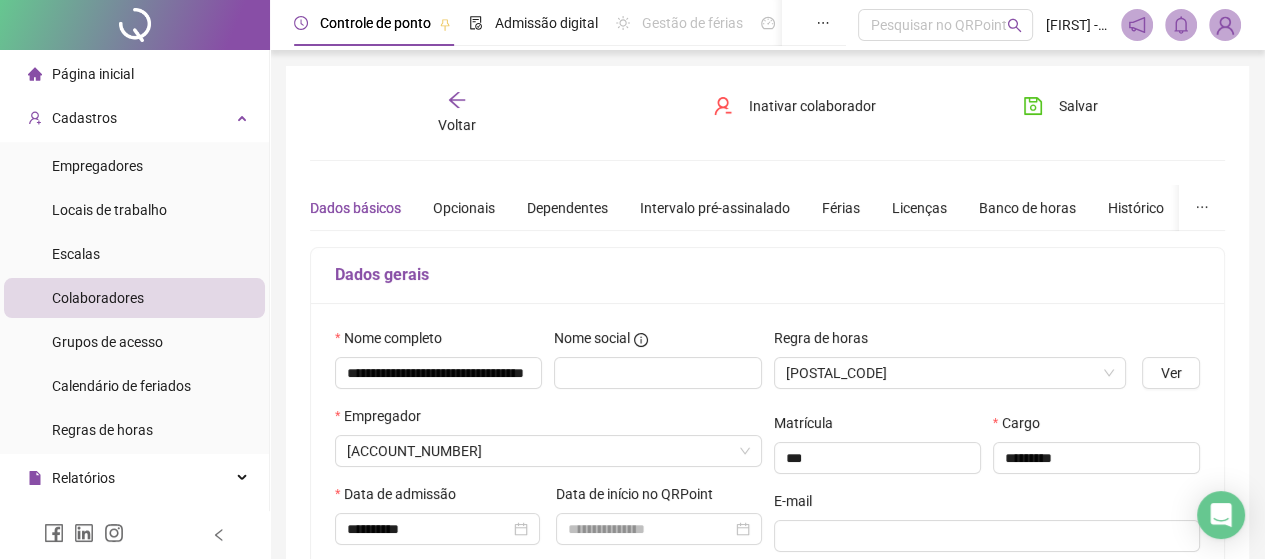 type on "**********" 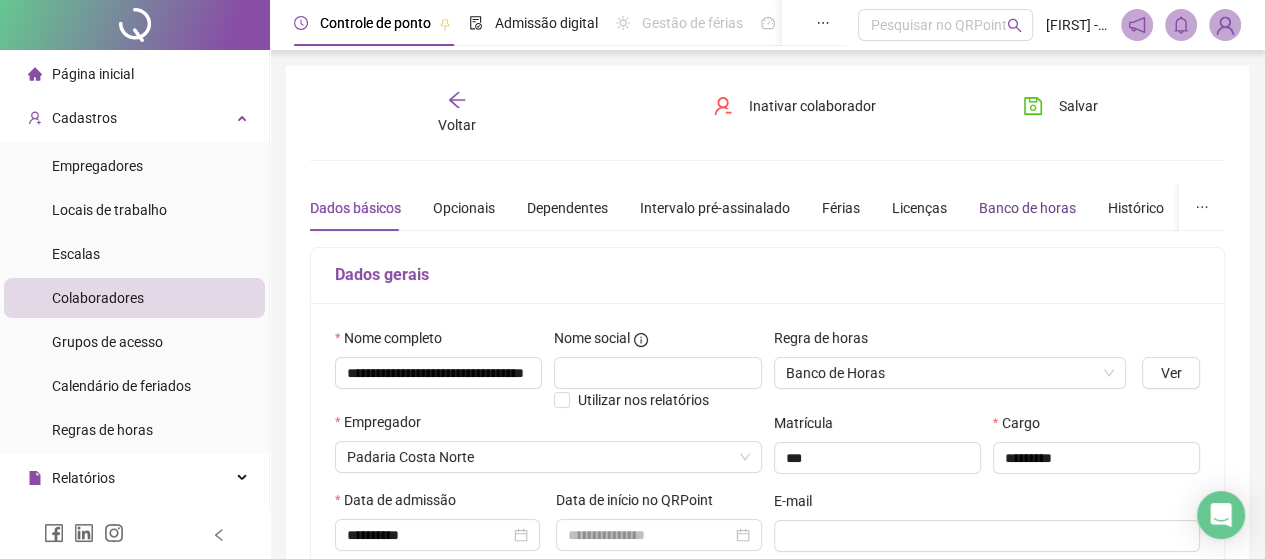 click on "Banco de horas" at bounding box center [1027, 208] 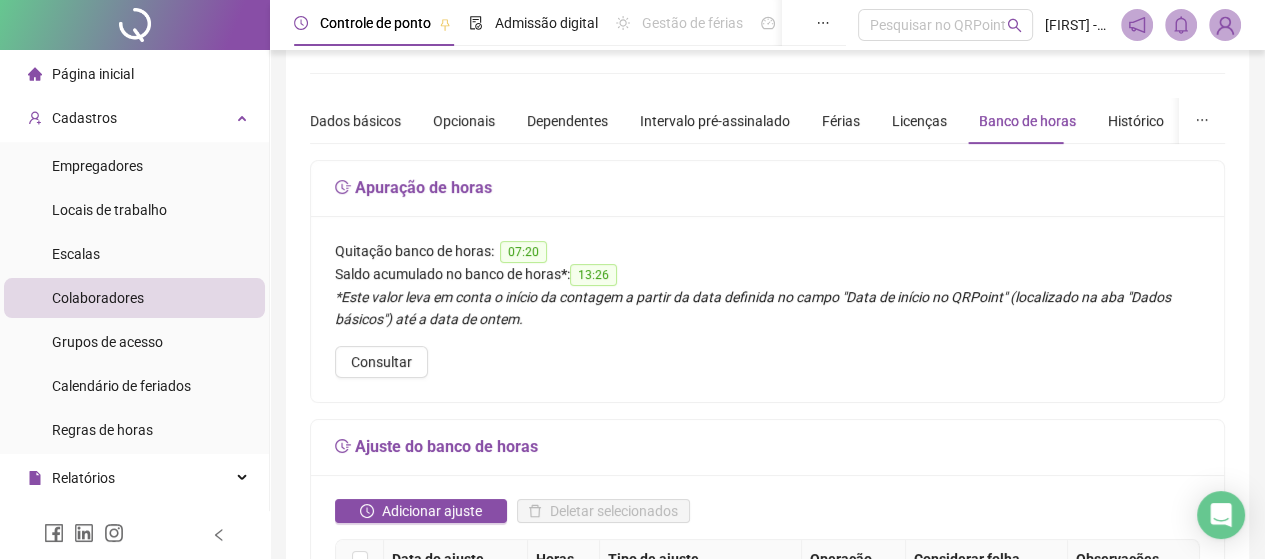 scroll, scrollTop: 25, scrollLeft: 0, axis: vertical 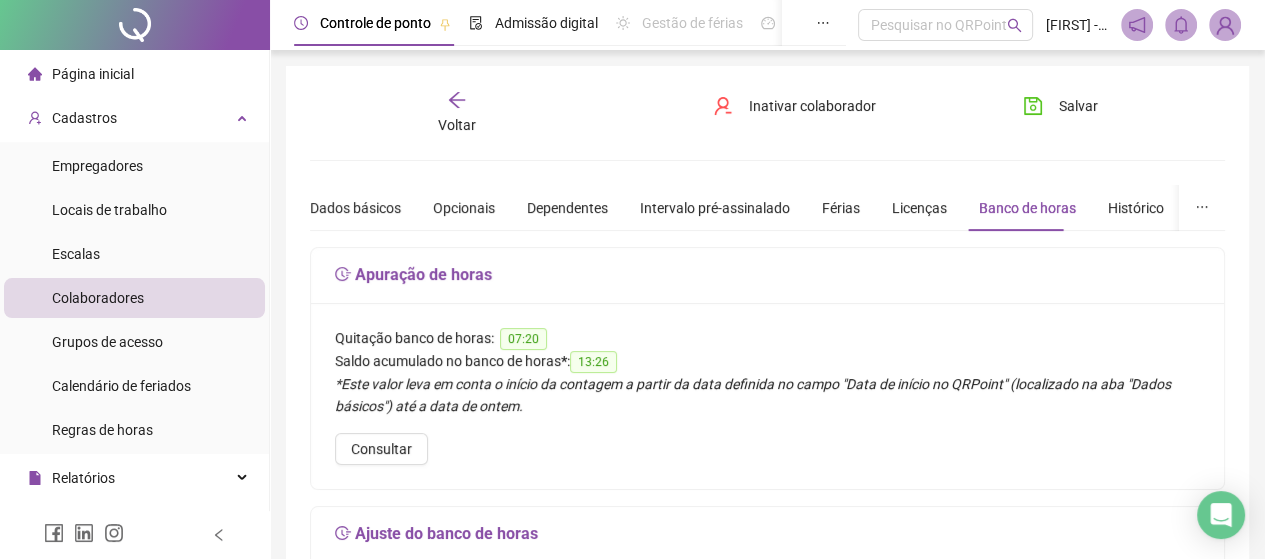 click 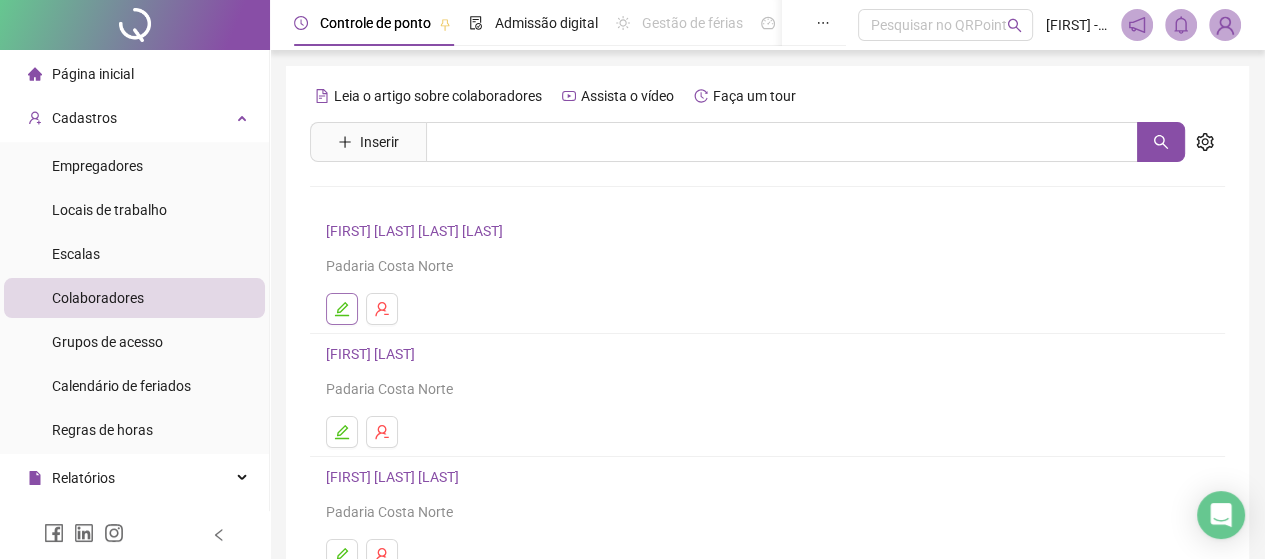 click 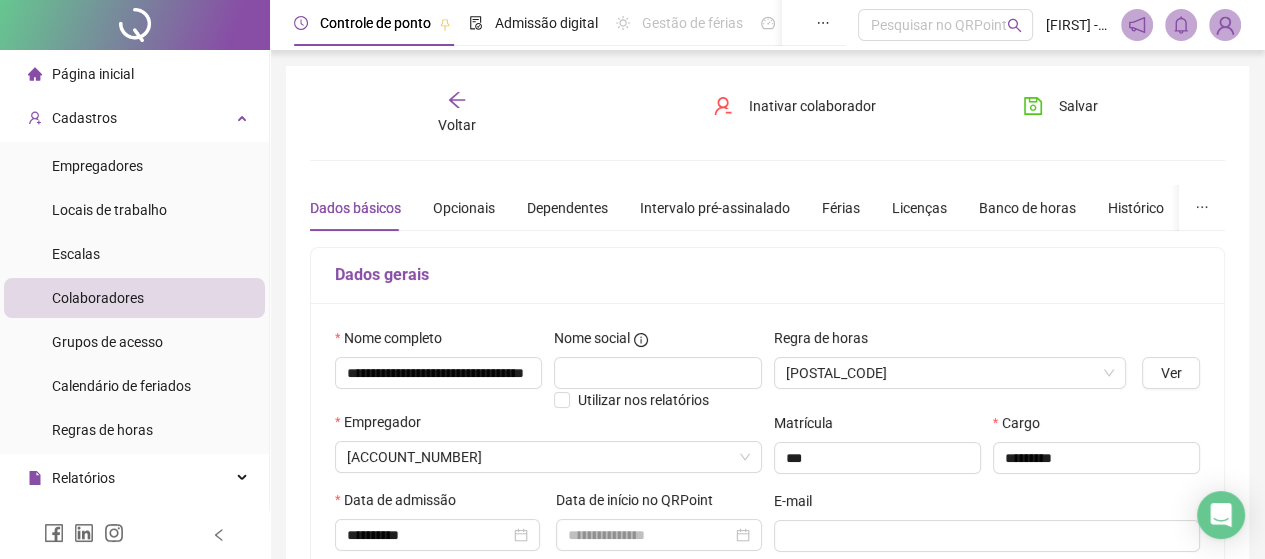 type on "**********" 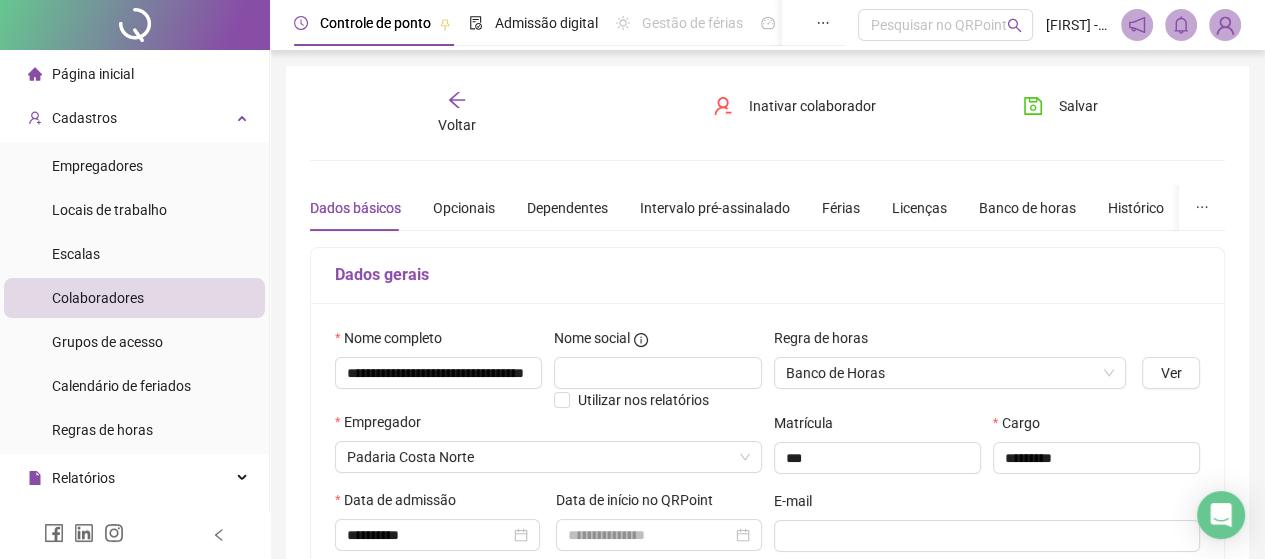 click on "Voltar" at bounding box center [457, 113] 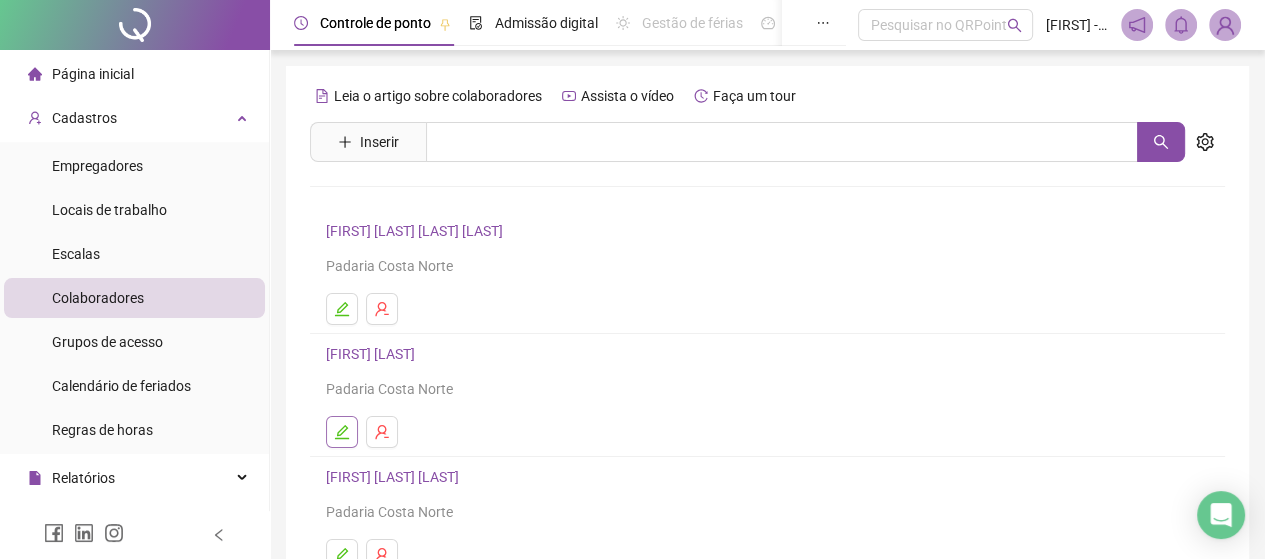 click 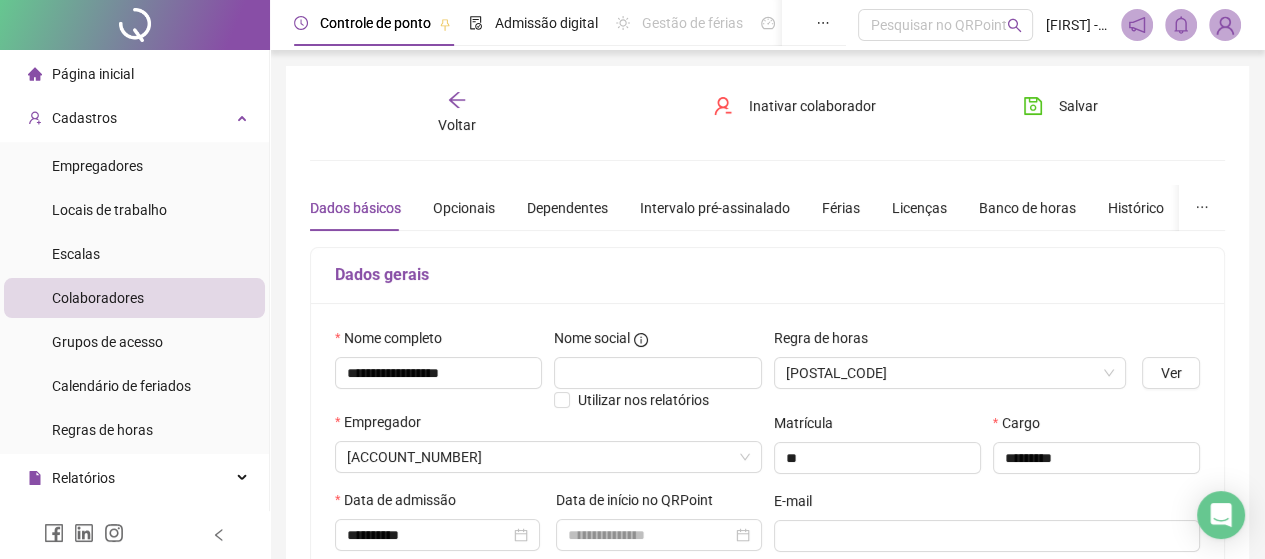 type on "**********" 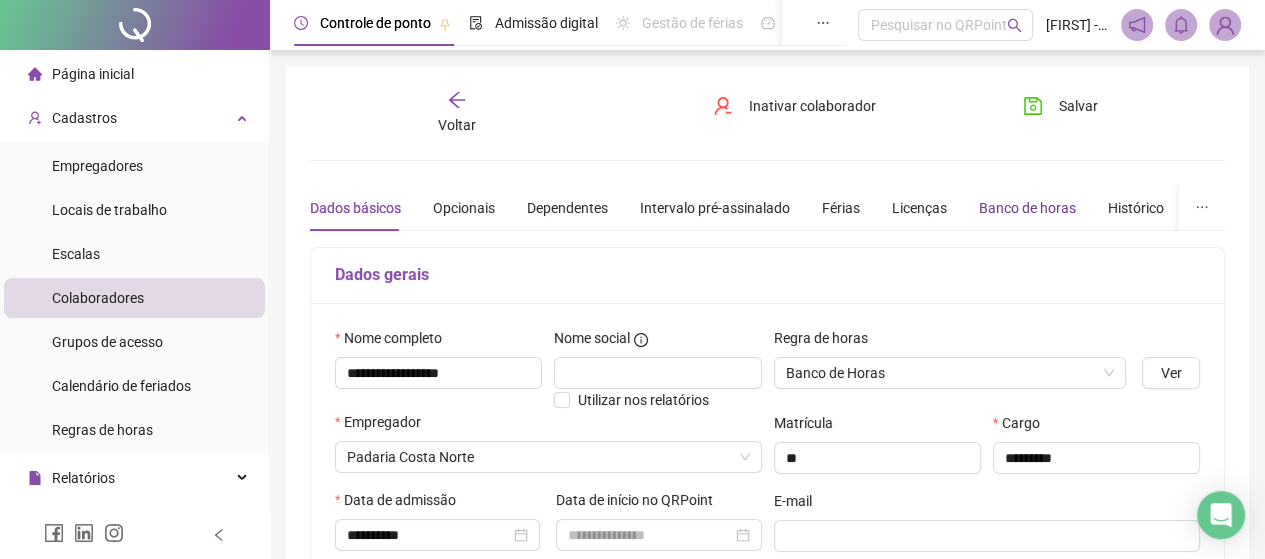 click on "Banco de horas" at bounding box center (1027, 208) 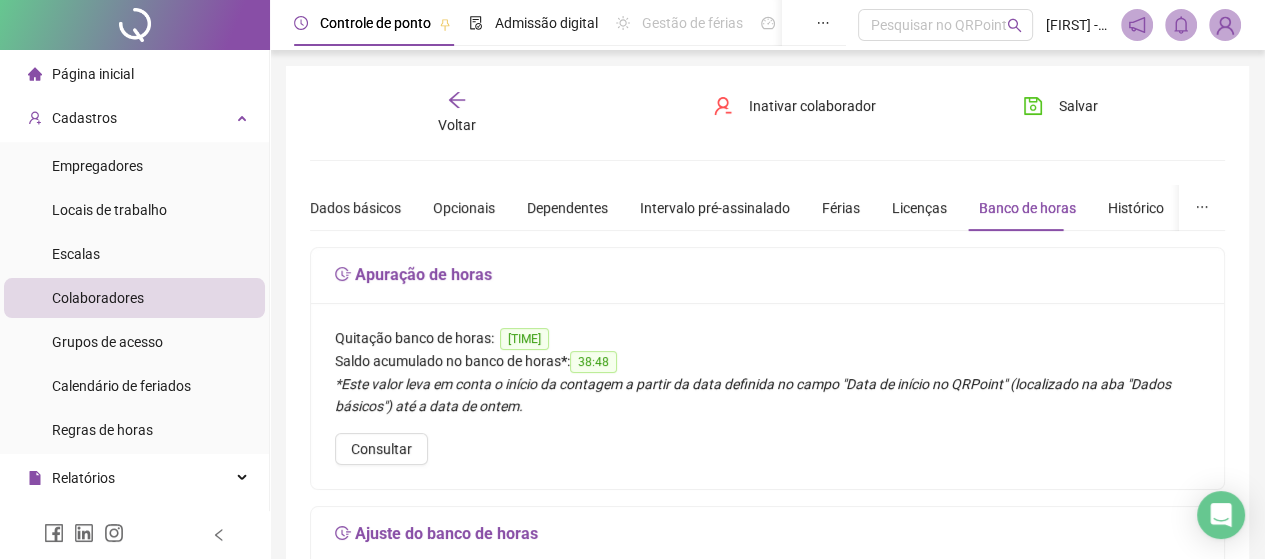 click 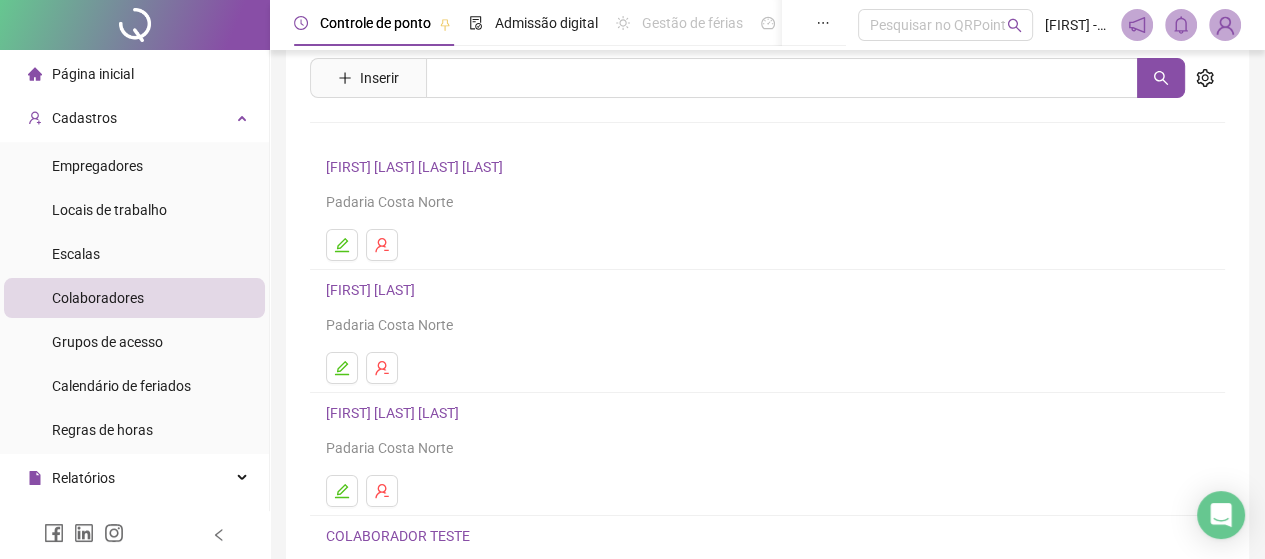 scroll, scrollTop: 100, scrollLeft: 0, axis: vertical 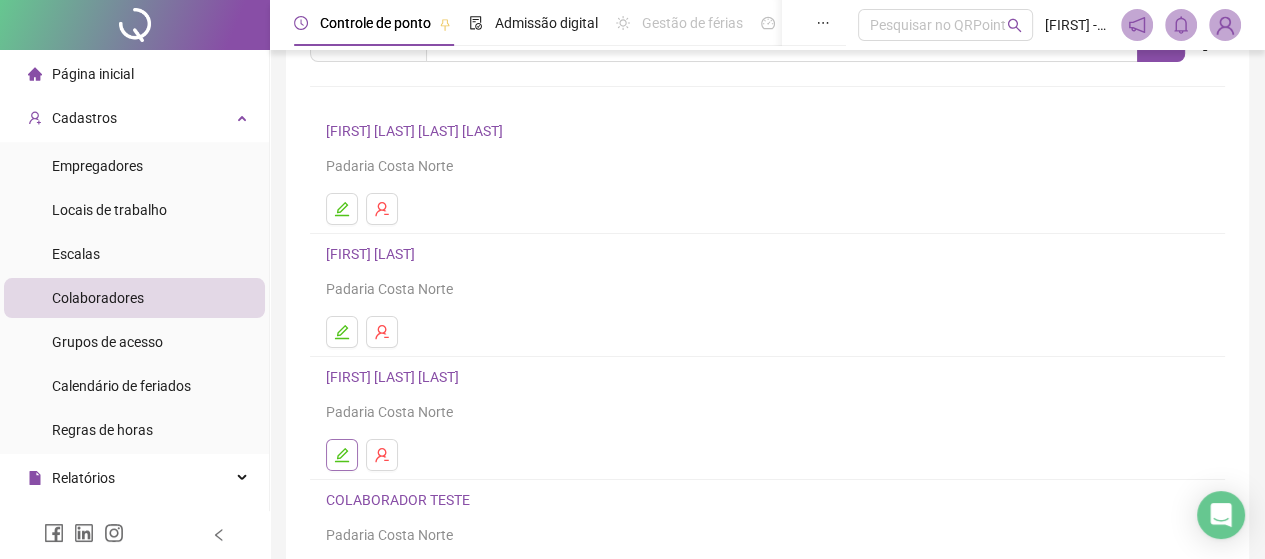 click 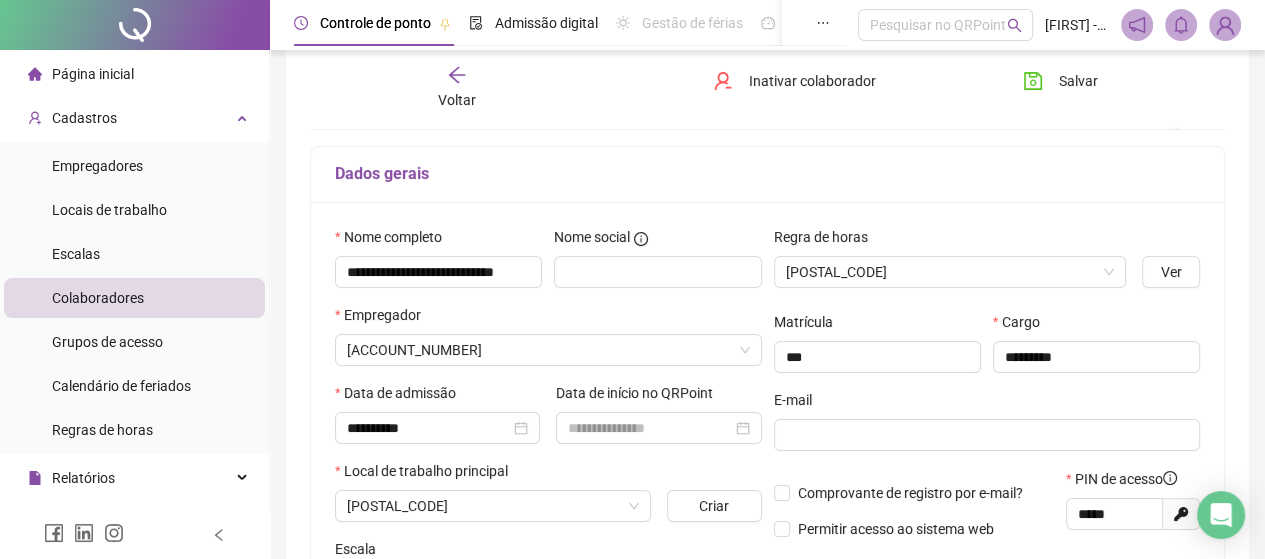 scroll, scrollTop: 110, scrollLeft: 0, axis: vertical 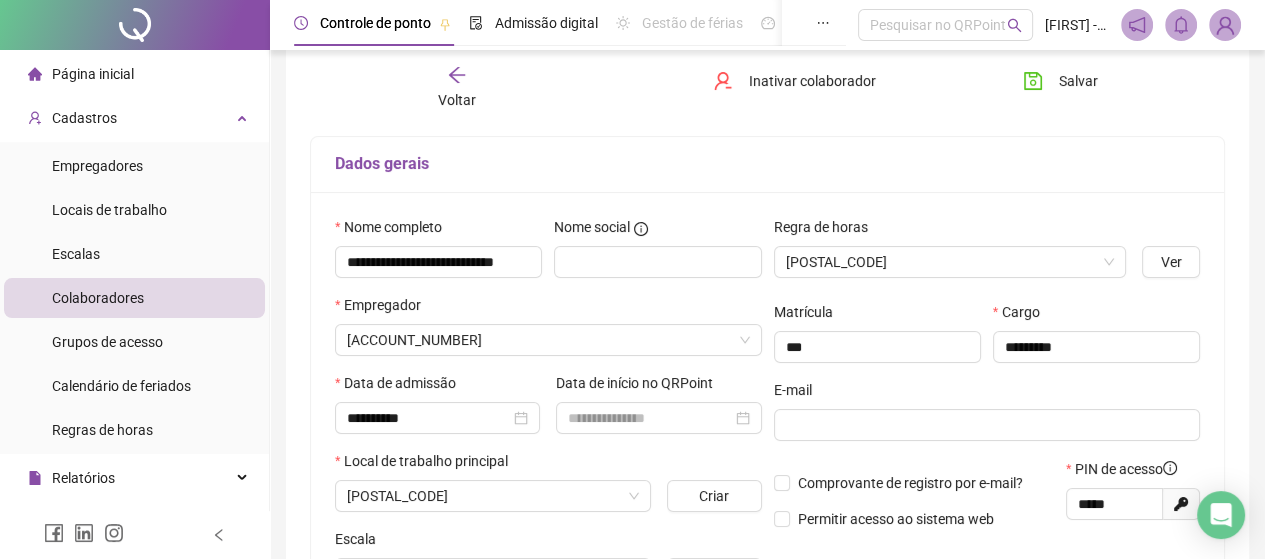 type on "**********" 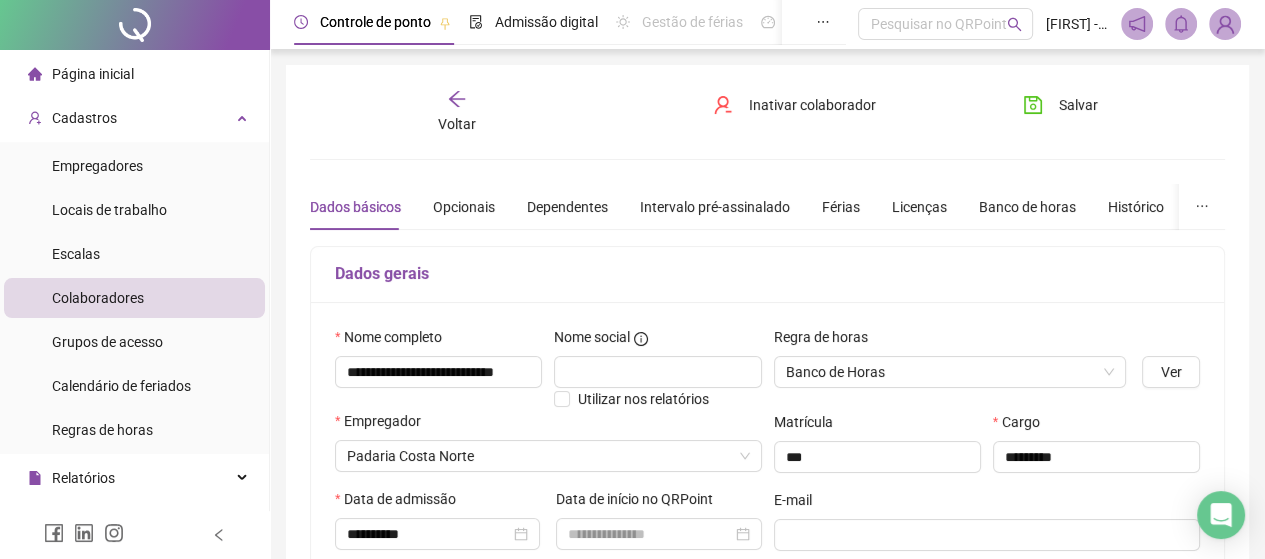 scroll, scrollTop: 0, scrollLeft: 0, axis: both 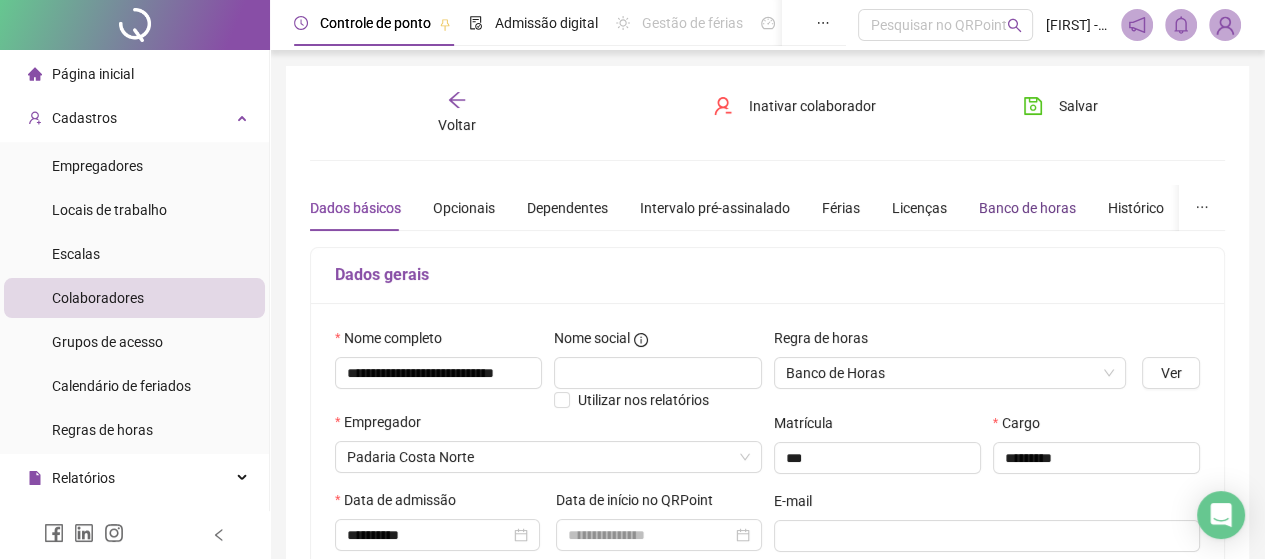 click on "Banco de horas" at bounding box center (1027, 208) 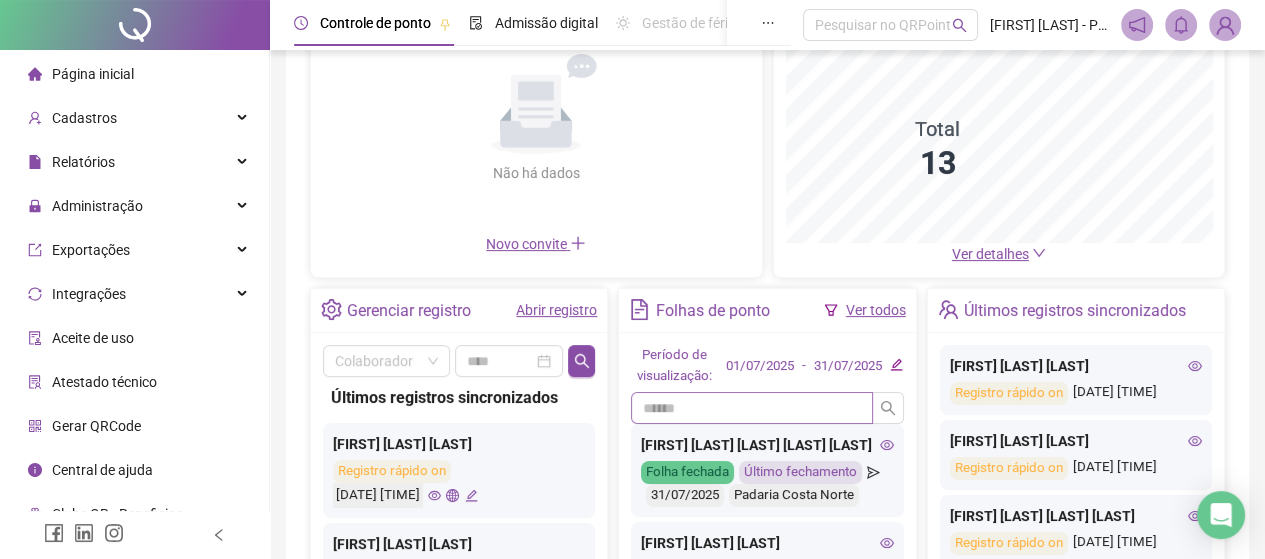 scroll, scrollTop: 595, scrollLeft: 0, axis: vertical 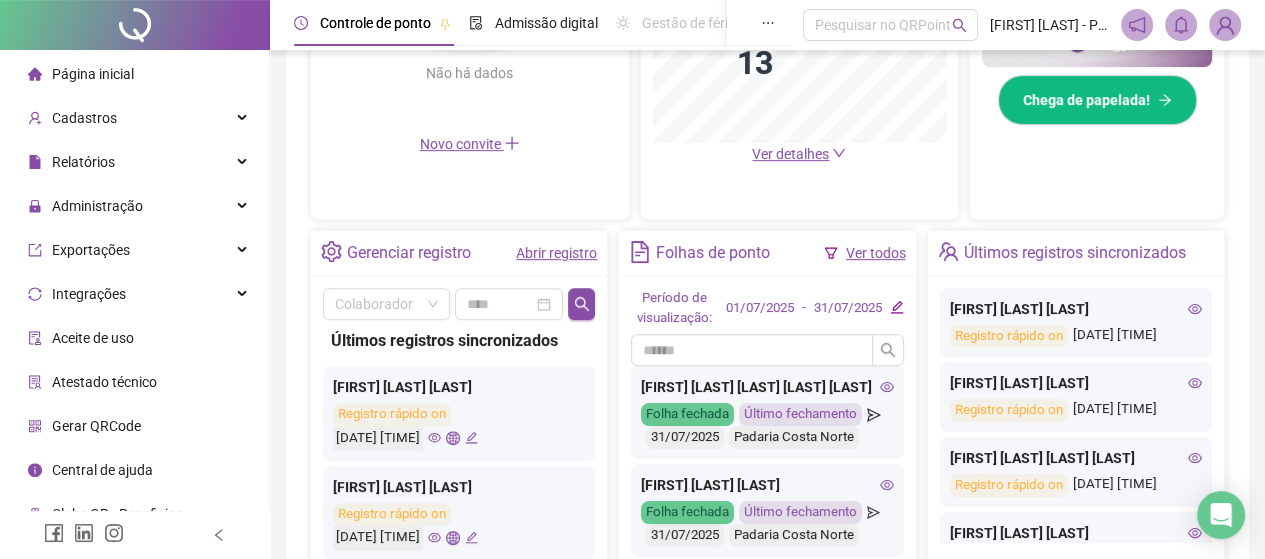 click 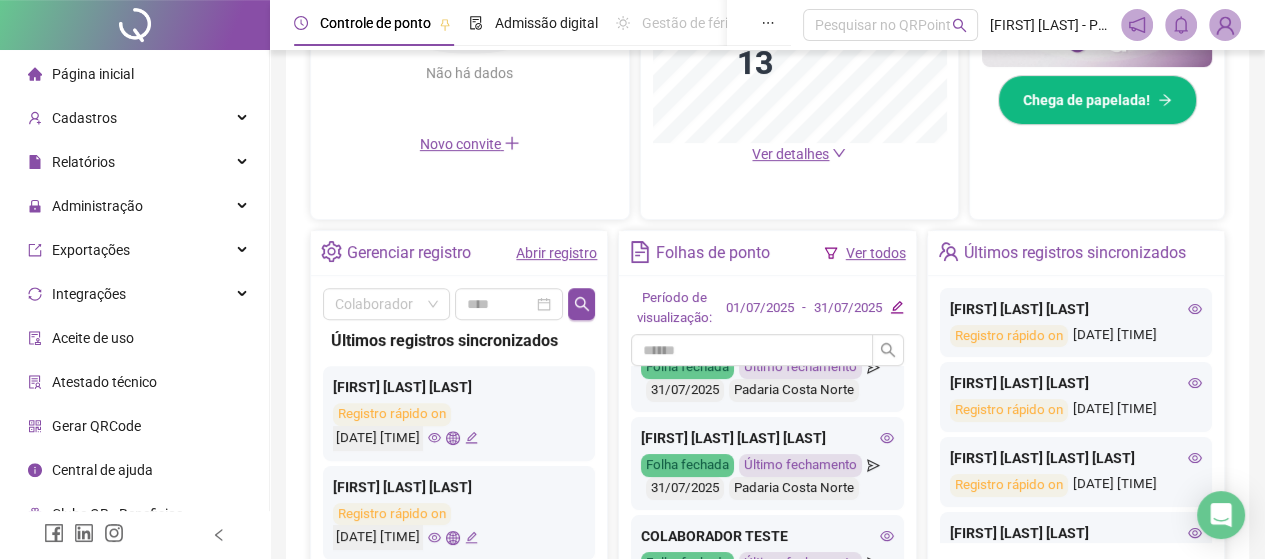 scroll, scrollTop: 100, scrollLeft: 0, axis: vertical 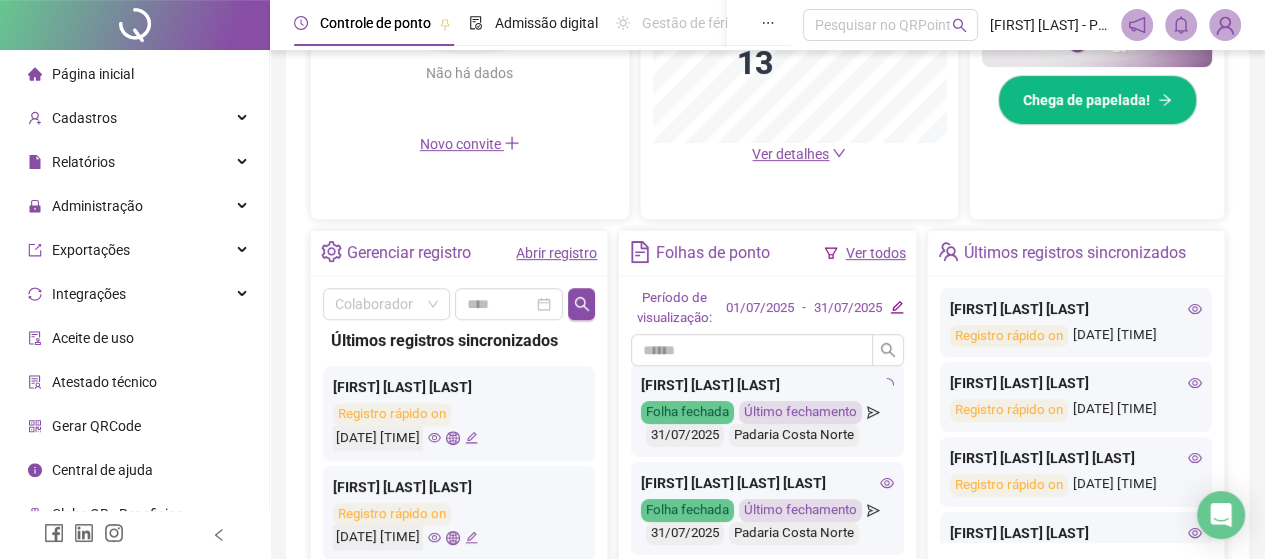 click 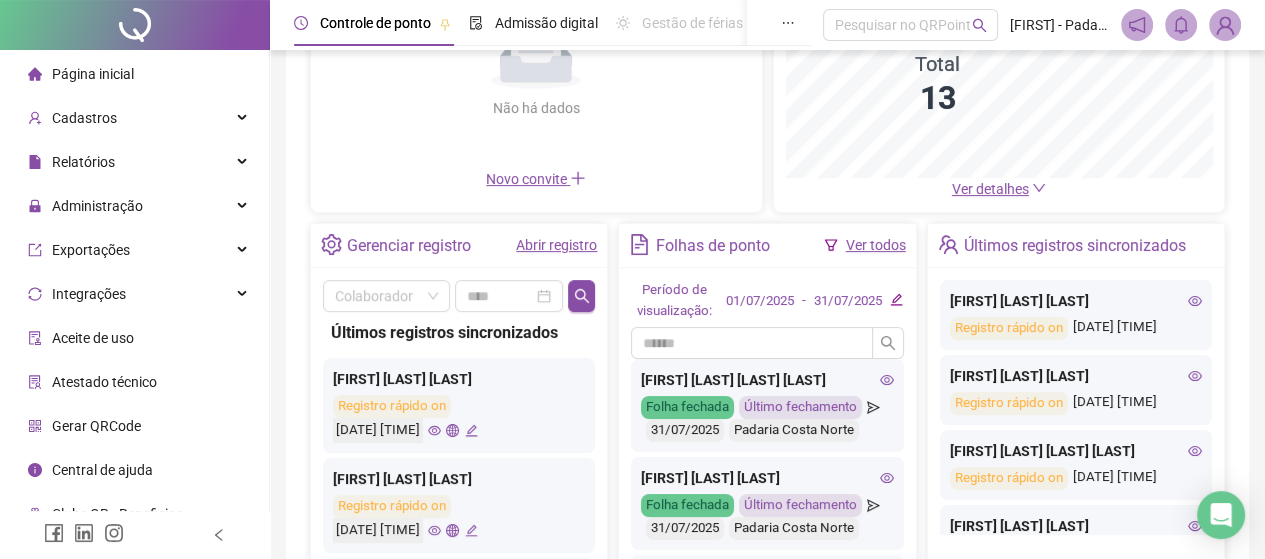 scroll, scrollTop: 300, scrollLeft: 0, axis: vertical 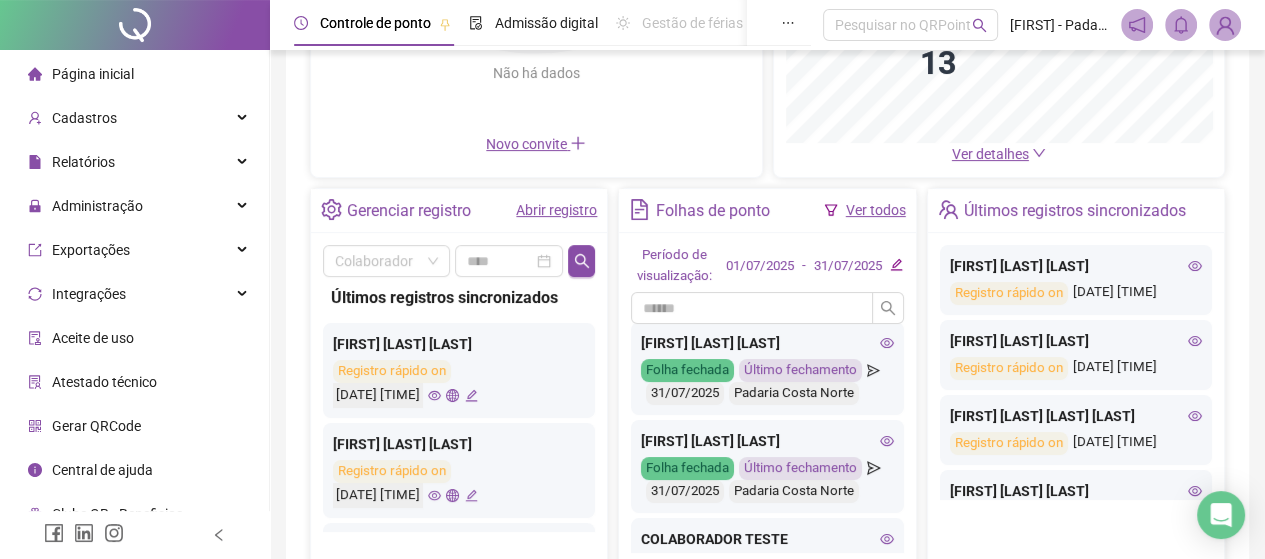 click 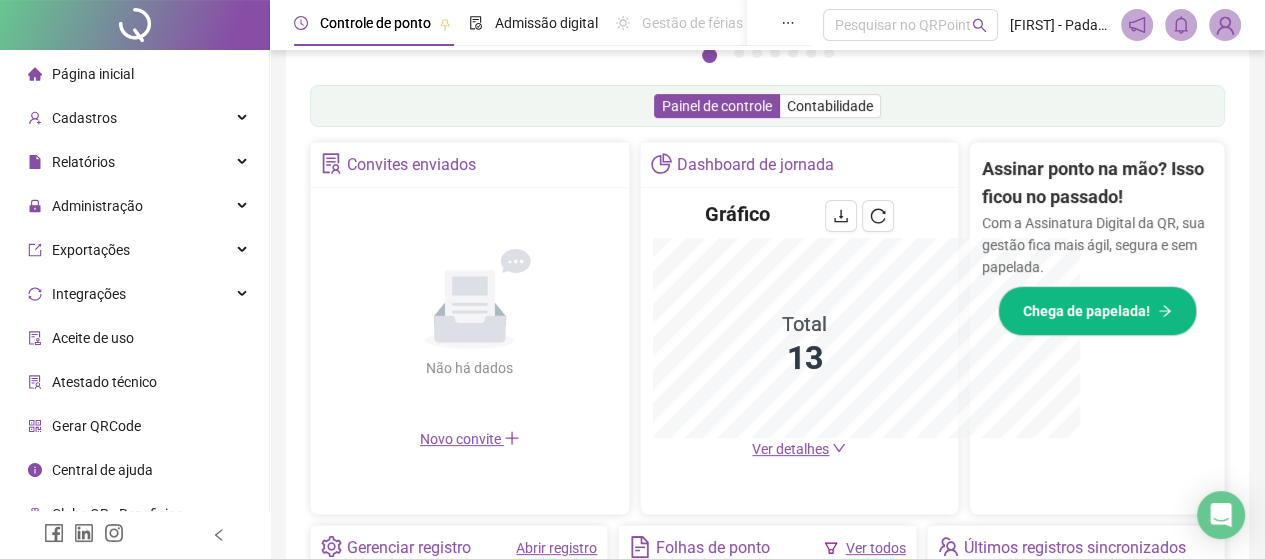 scroll, scrollTop: 595, scrollLeft: 0, axis: vertical 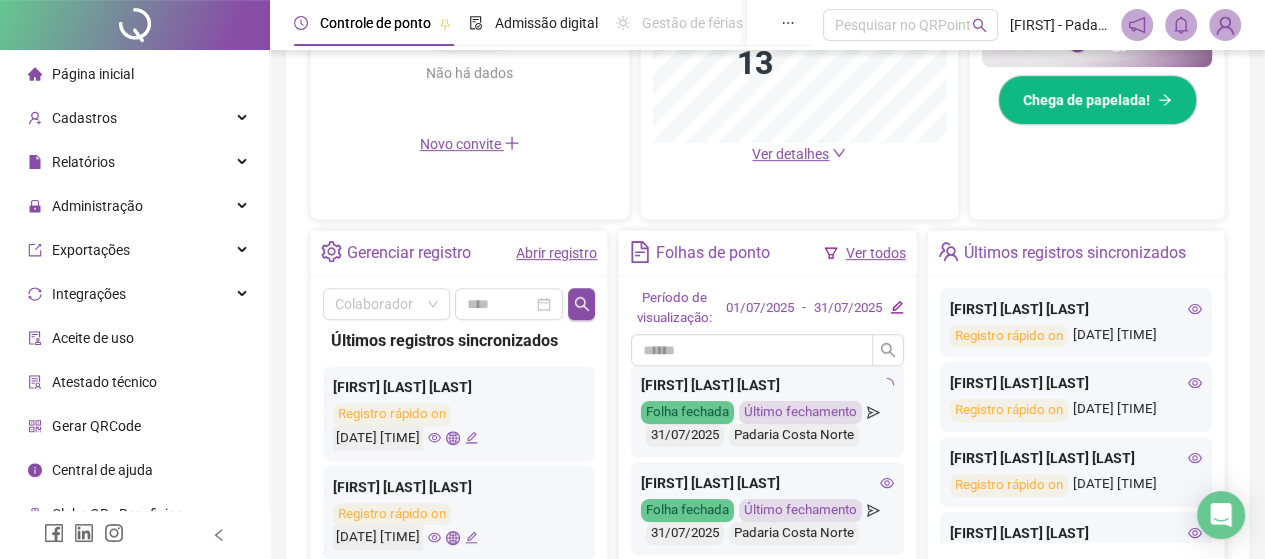 click 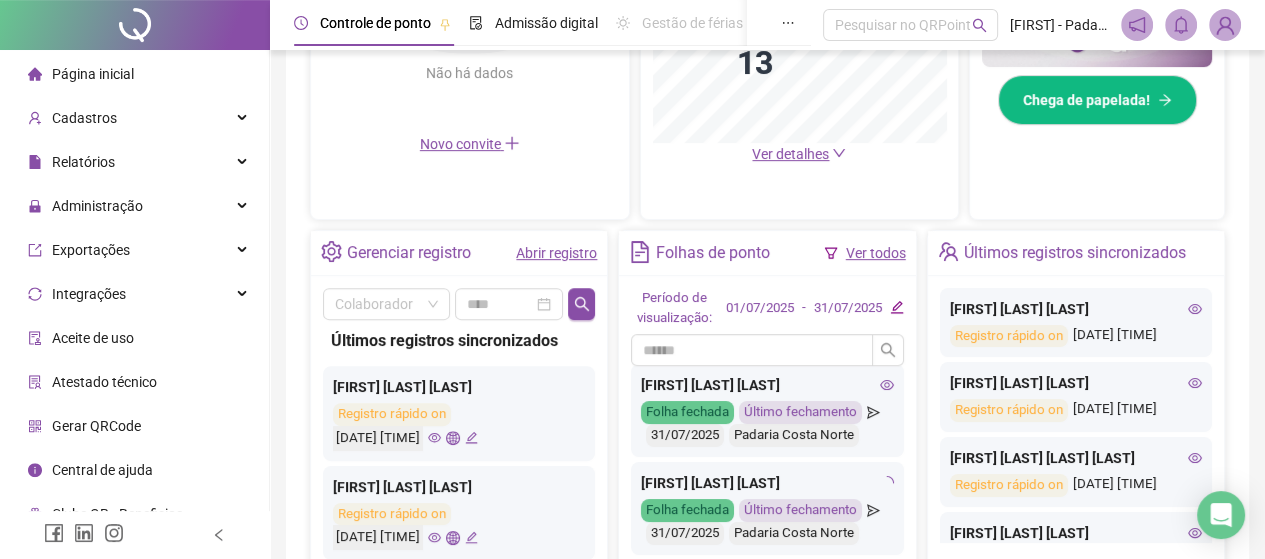 click 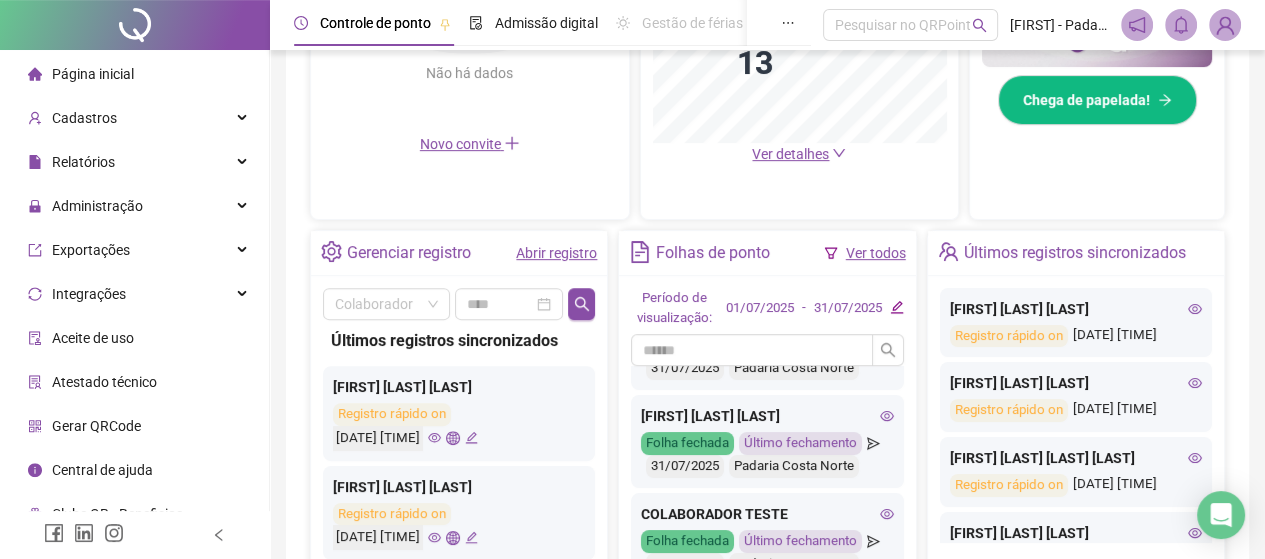 scroll, scrollTop: 200, scrollLeft: 0, axis: vertical 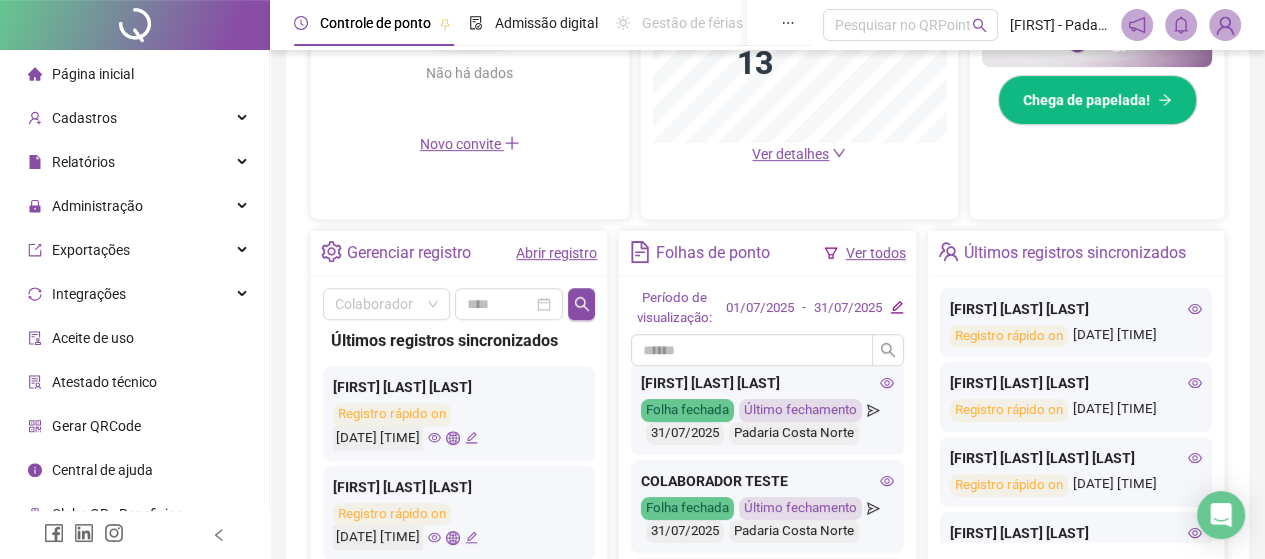 click 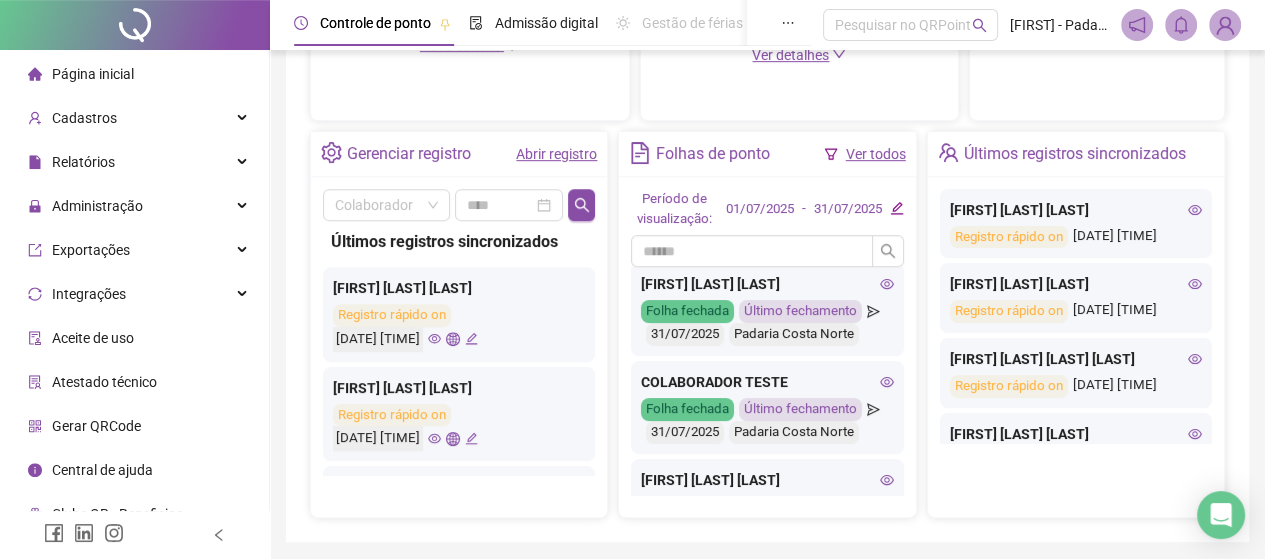 scroll, scrollTop: 695, scrollLeft: 0, axis: vertical 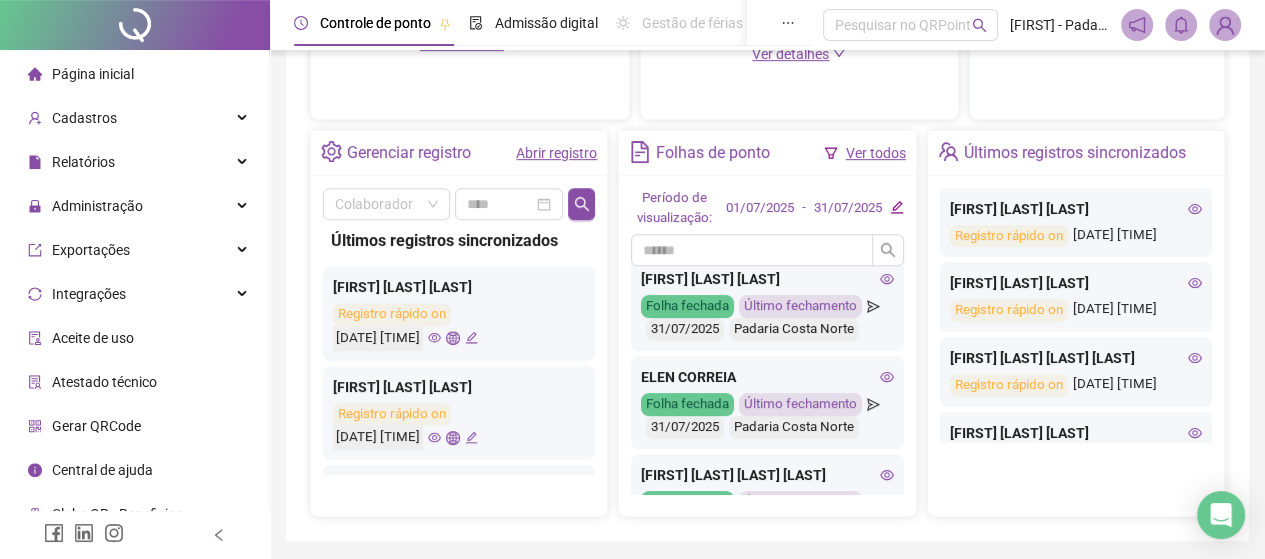 click 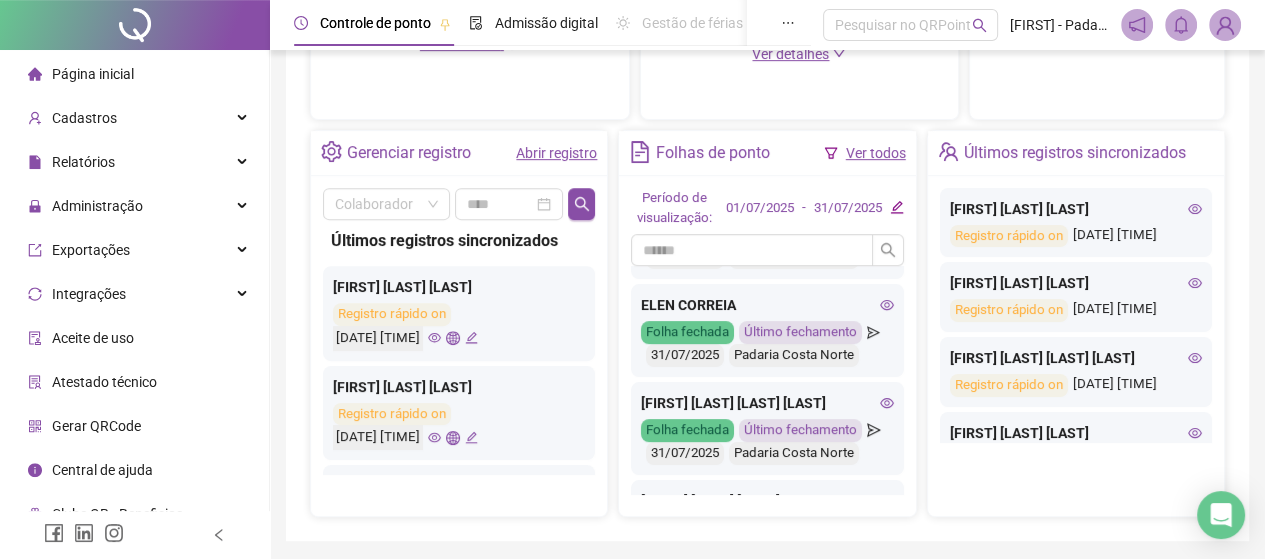 scroll, scrollTop: 500, scrollLeft: 0, axis: vertical 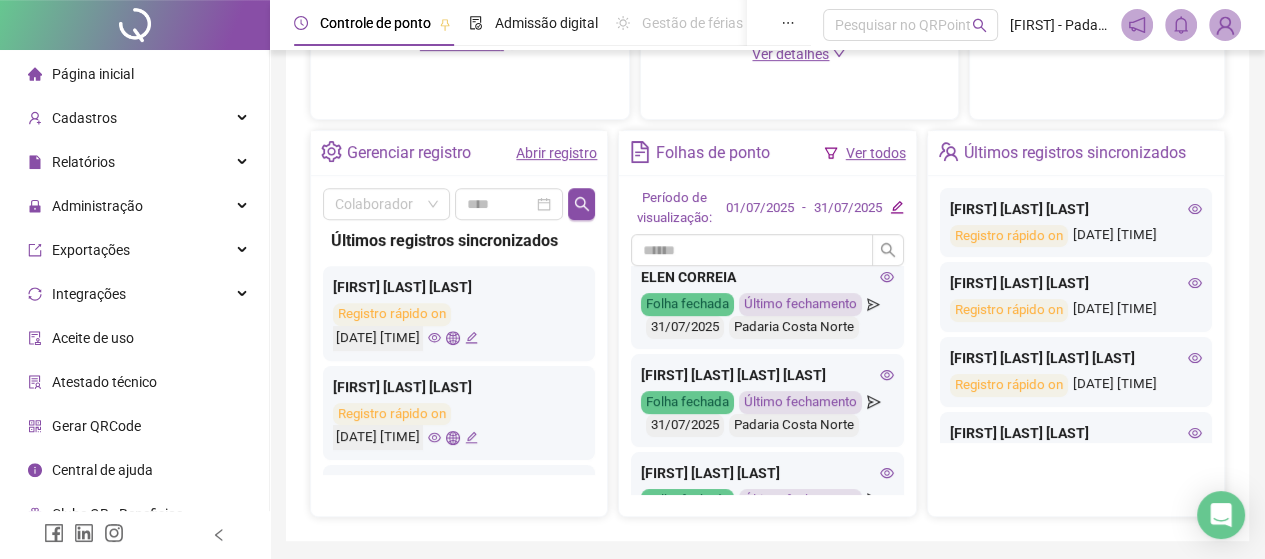 click 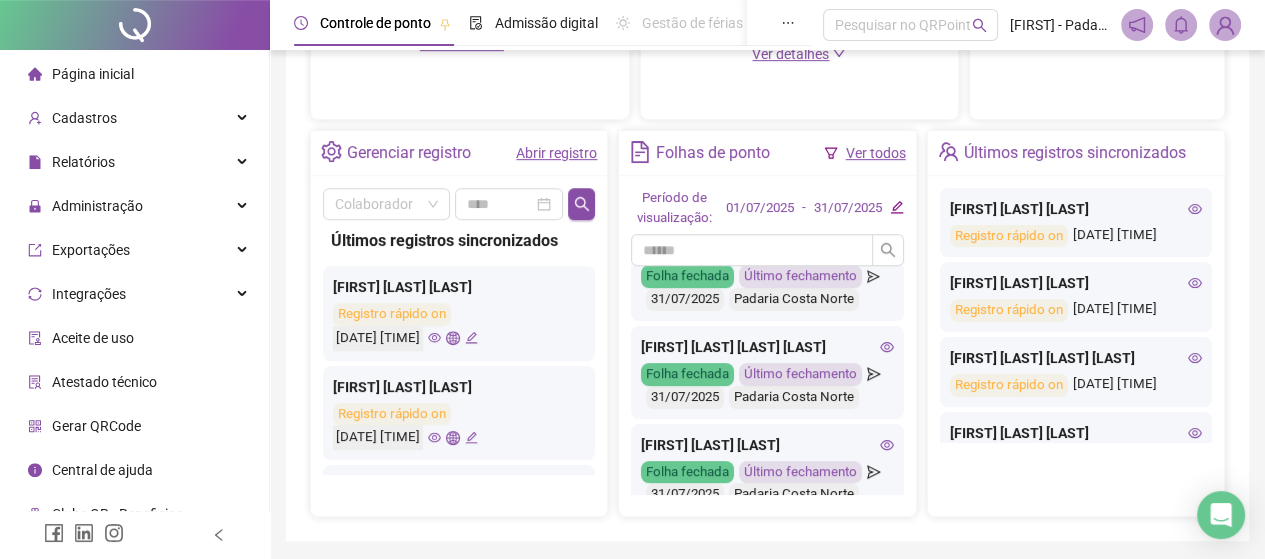 scroll, scrollTop: 600, scrollLeft: 0, axis: vertical 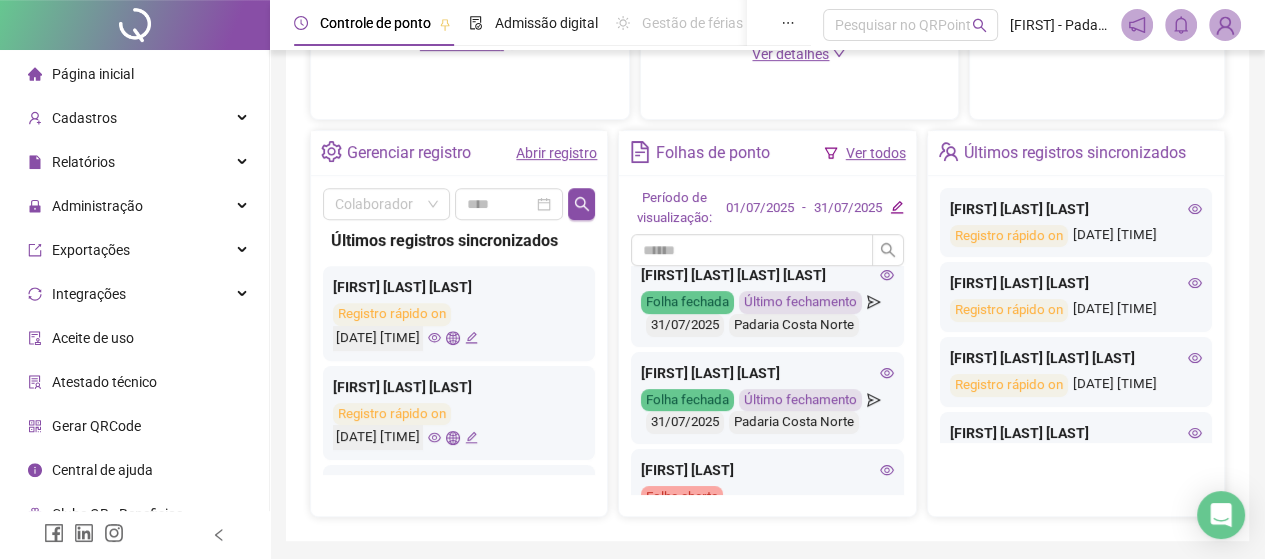 click 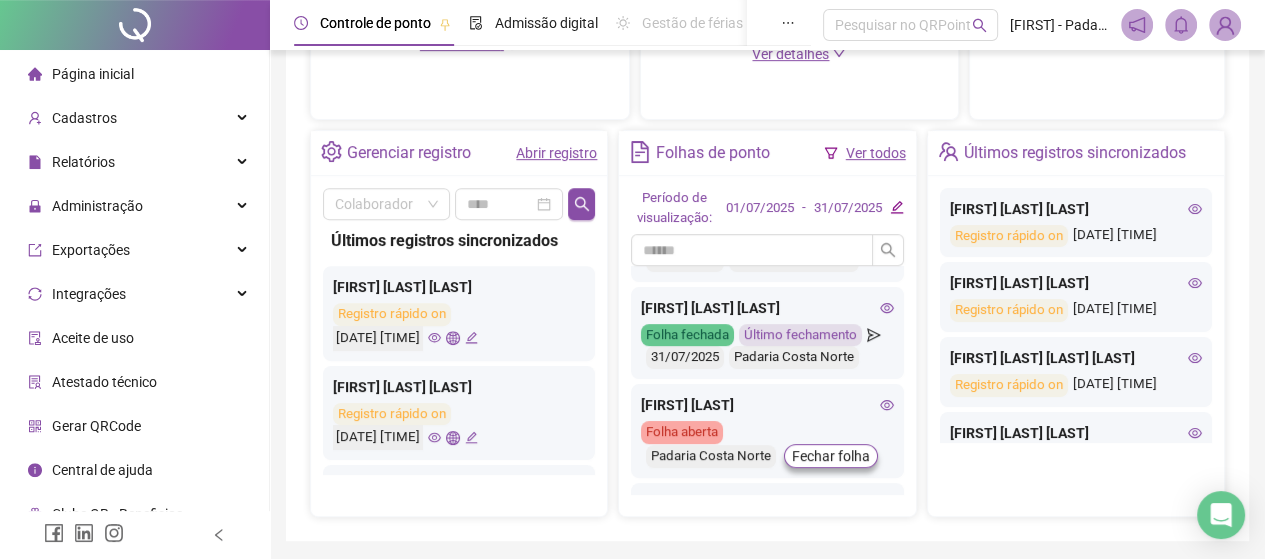 scroll, scrollTop: 700, scrollLeft: 0, axis: vertical 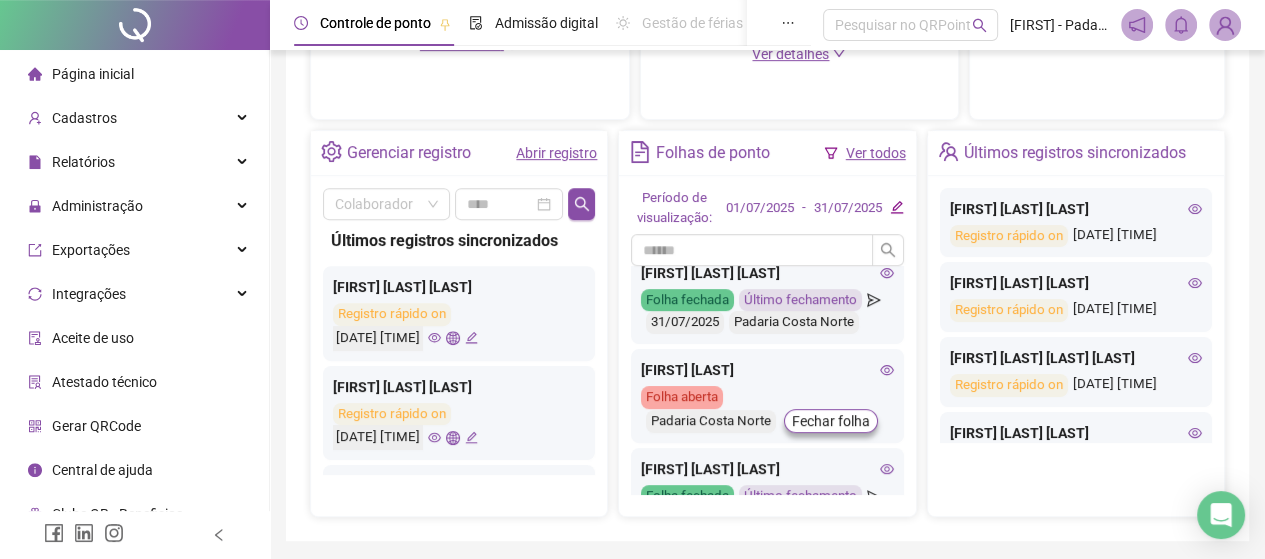 click 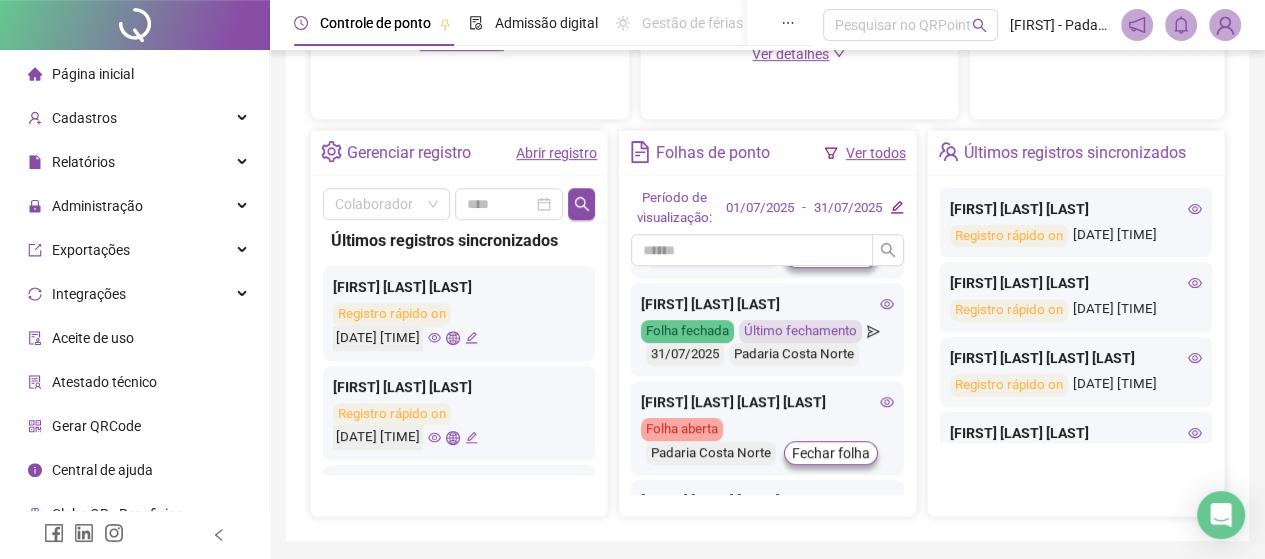 scroll, scrollTop: 900, scrollLeft: 0, axis: vertical 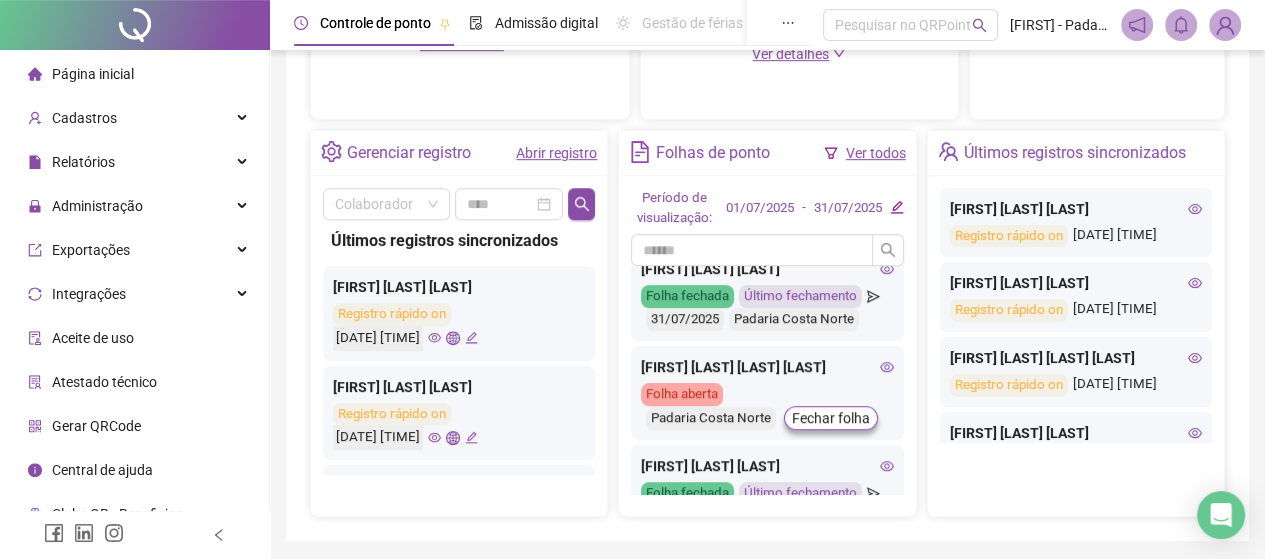 click 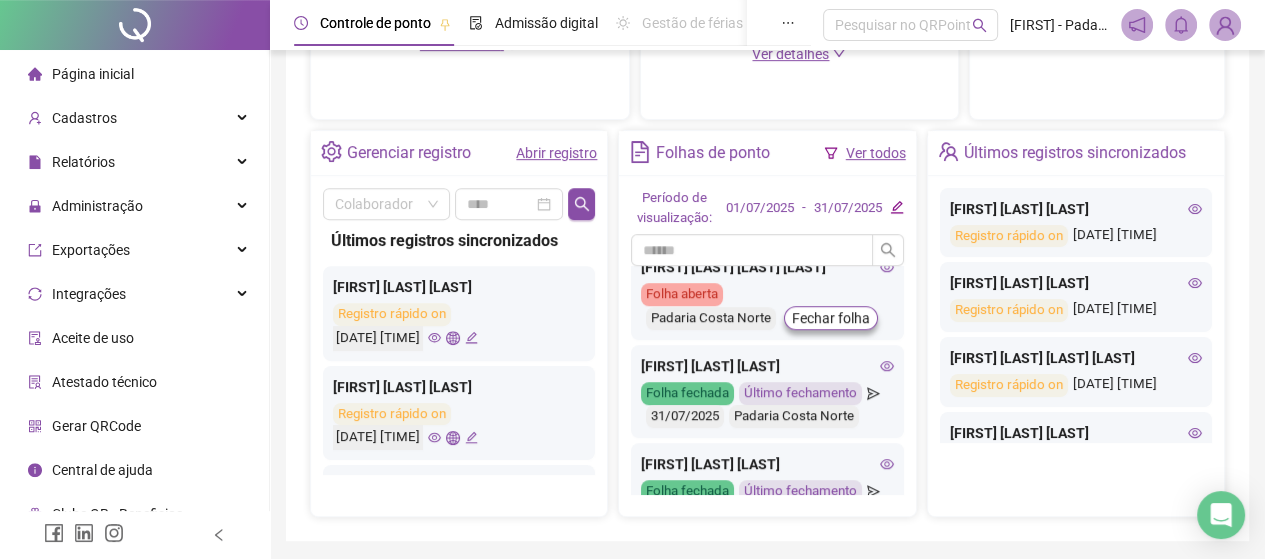 scroll, scrollTop: 1100, scrollLeft: 0, axis: vertical 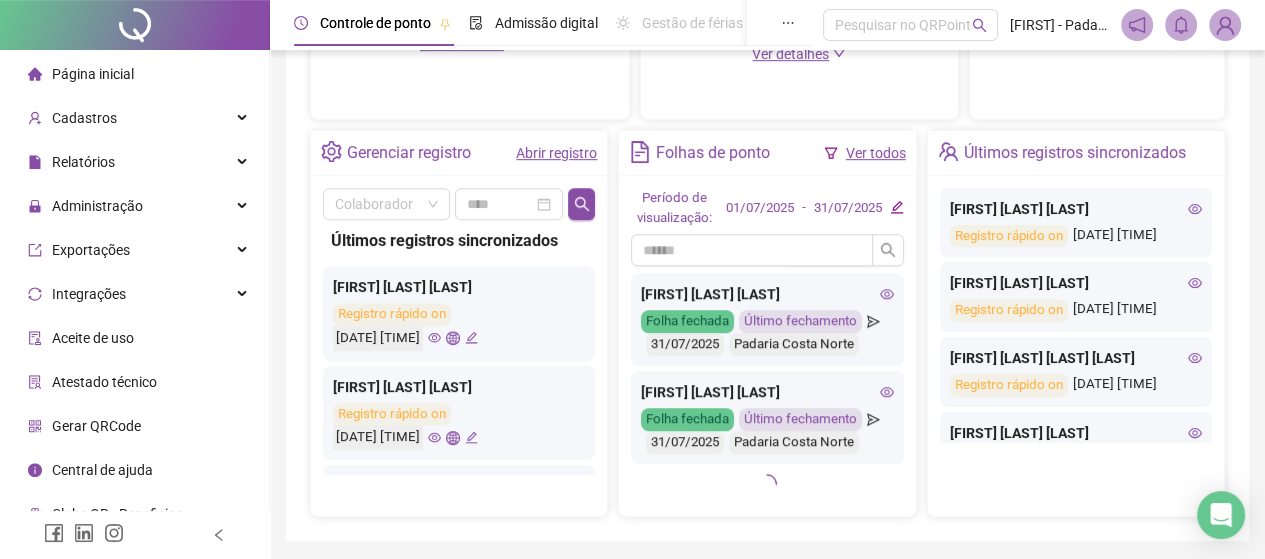 click 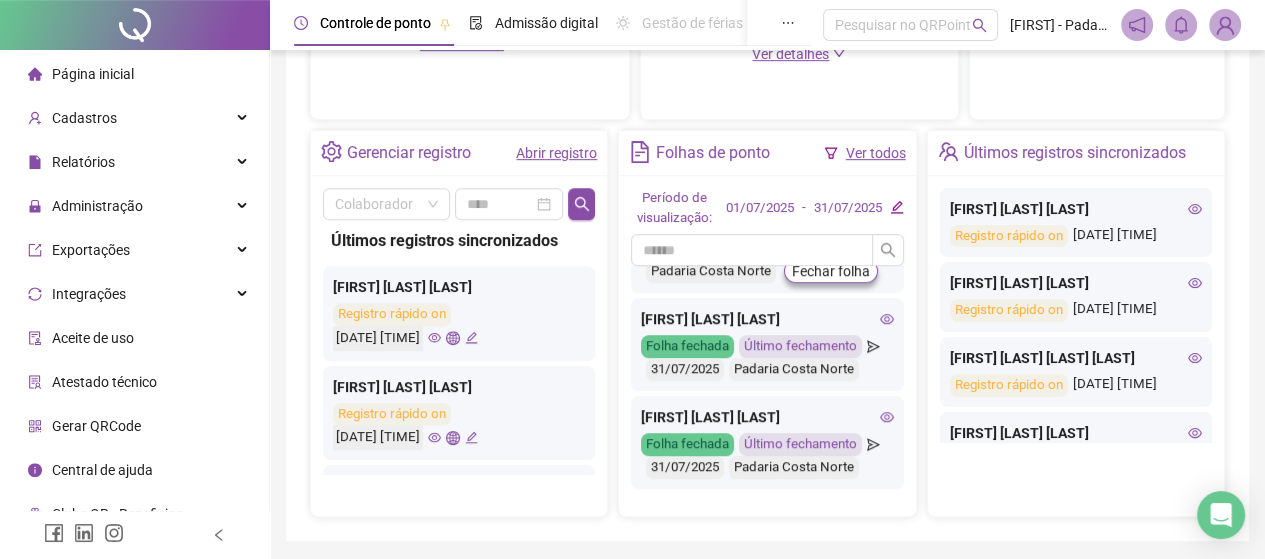 scroll, scrollTop: 1156, scrollLeft: 0, axis: vertical 